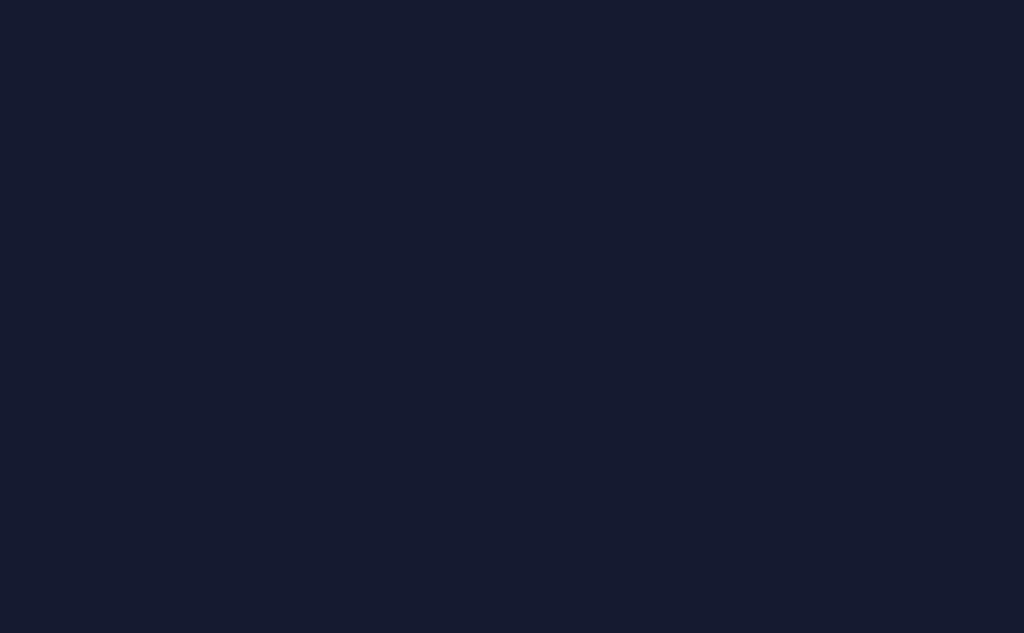 scroll, scrollTop: 0, scrollLeft: 0, axis: both 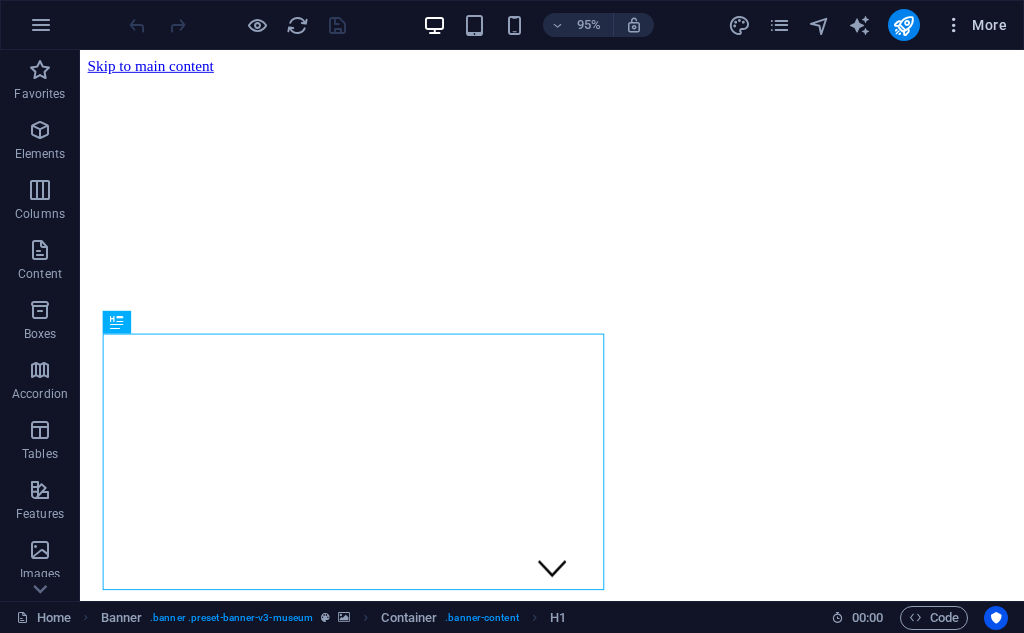 click on "More" at bounding box center (975, 25) 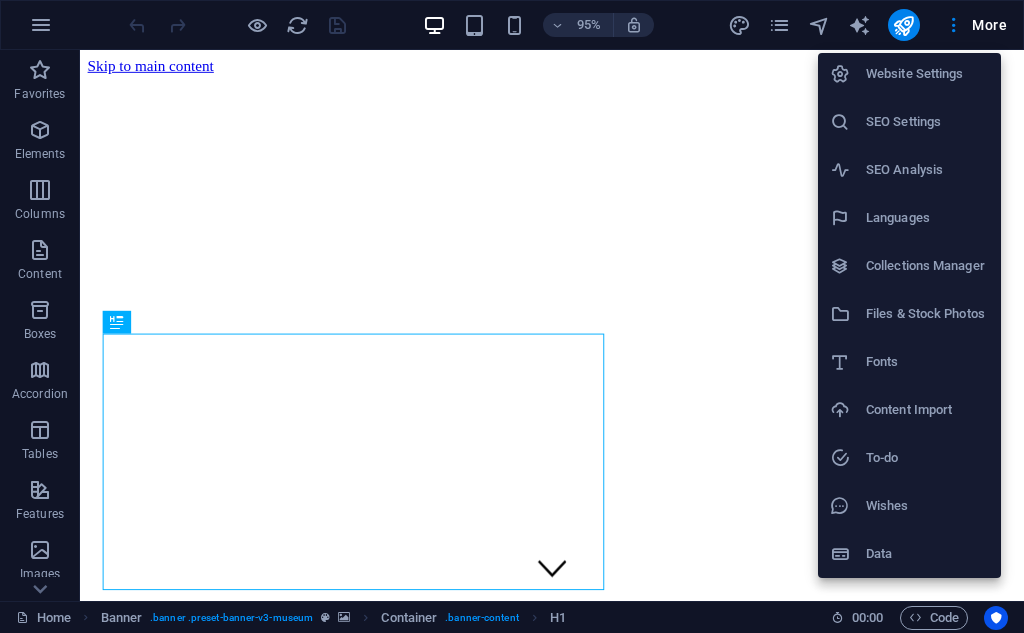 scroll, scrollTop: 0, scrollLeft: 0, axis: both 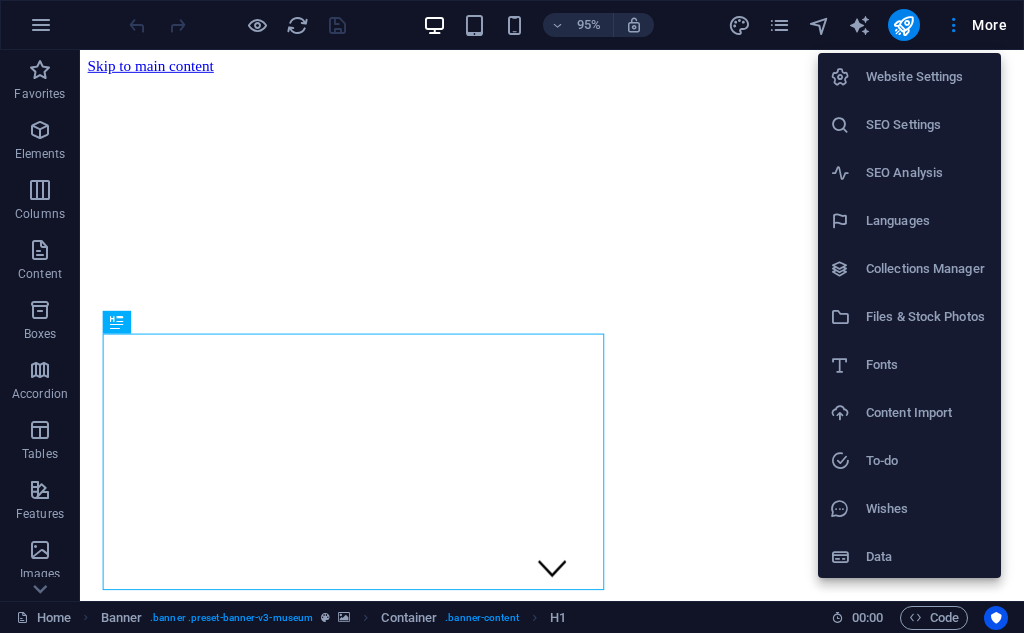 click at bounding box center (512, 316) 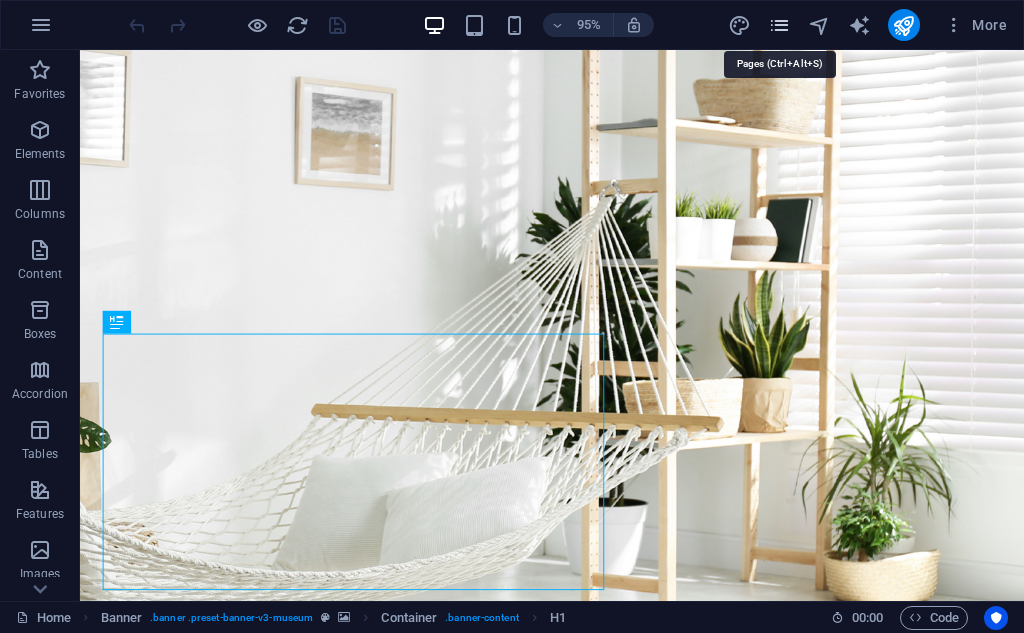click at bounding box center (779, 25) 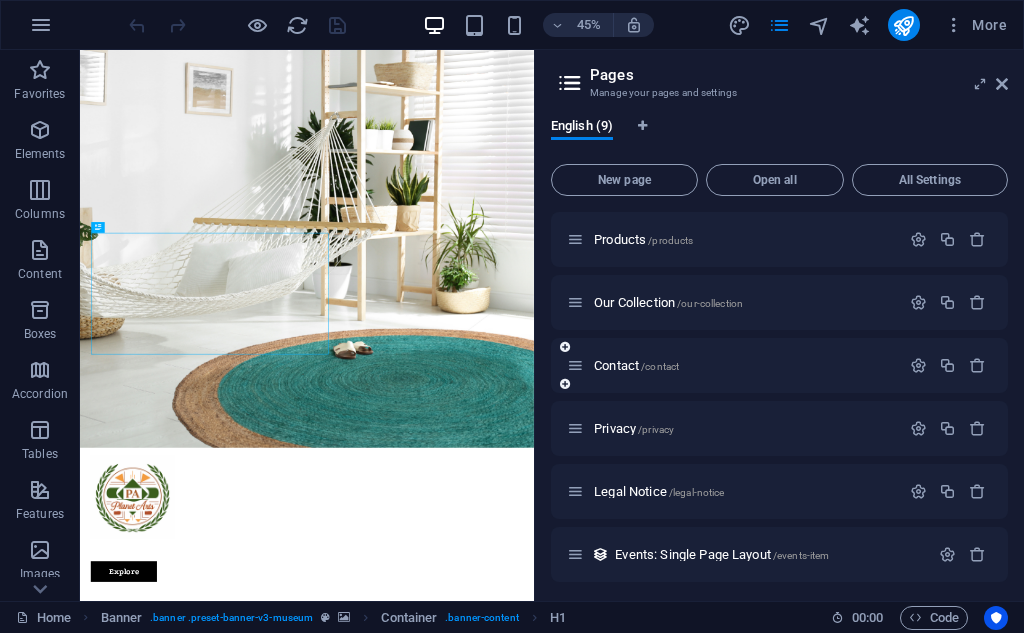 scroll, scrollTop: 194, scrollLeft: 0, axis: vertical 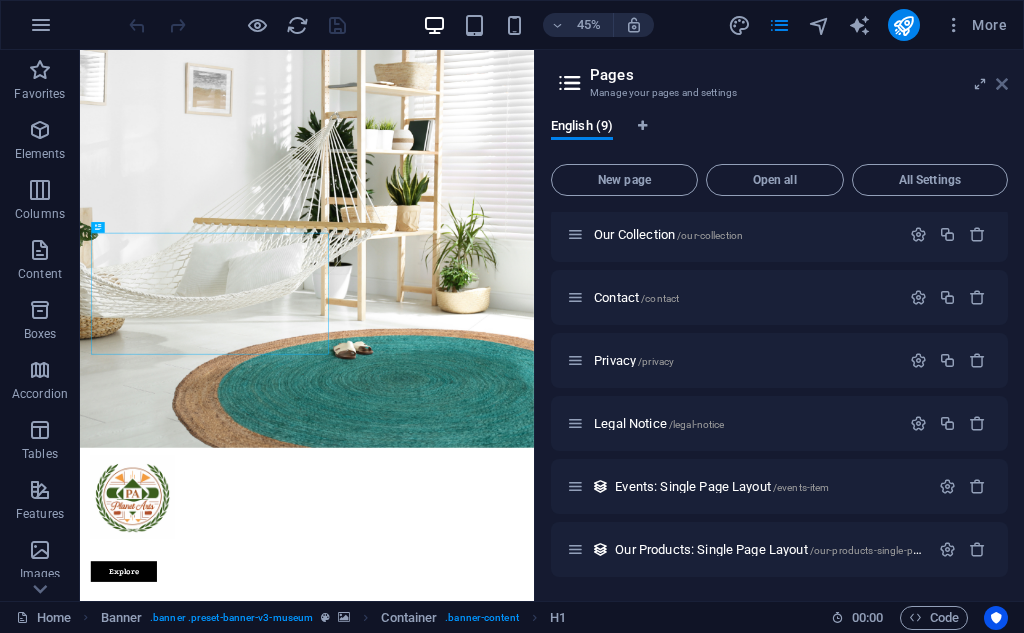 click at bounding box center [1002, 84] 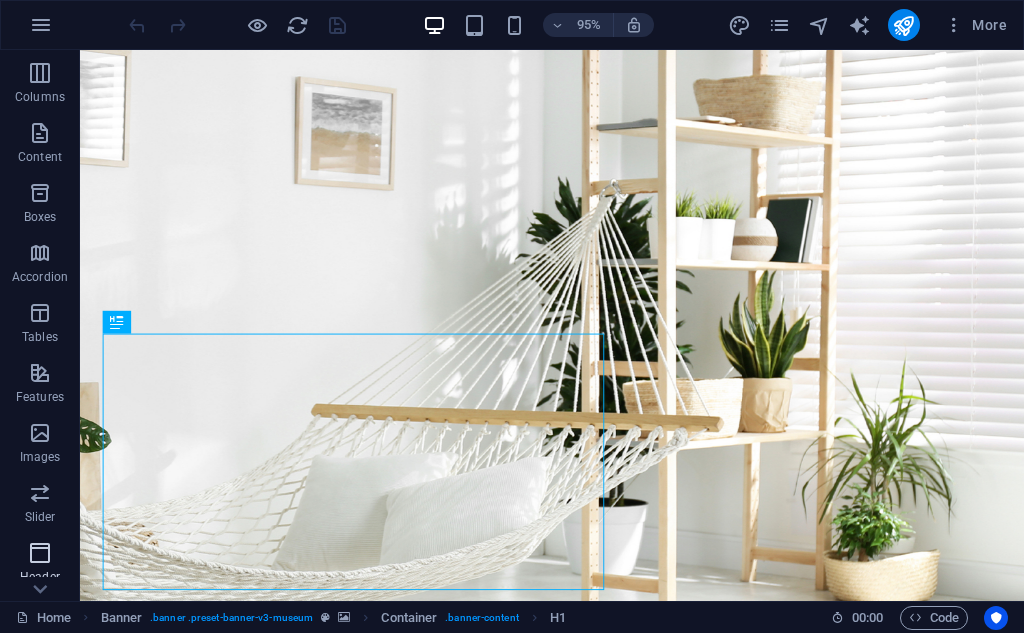 scroll, scrollTop: 349, scrollLeft: 0, axis: vertical 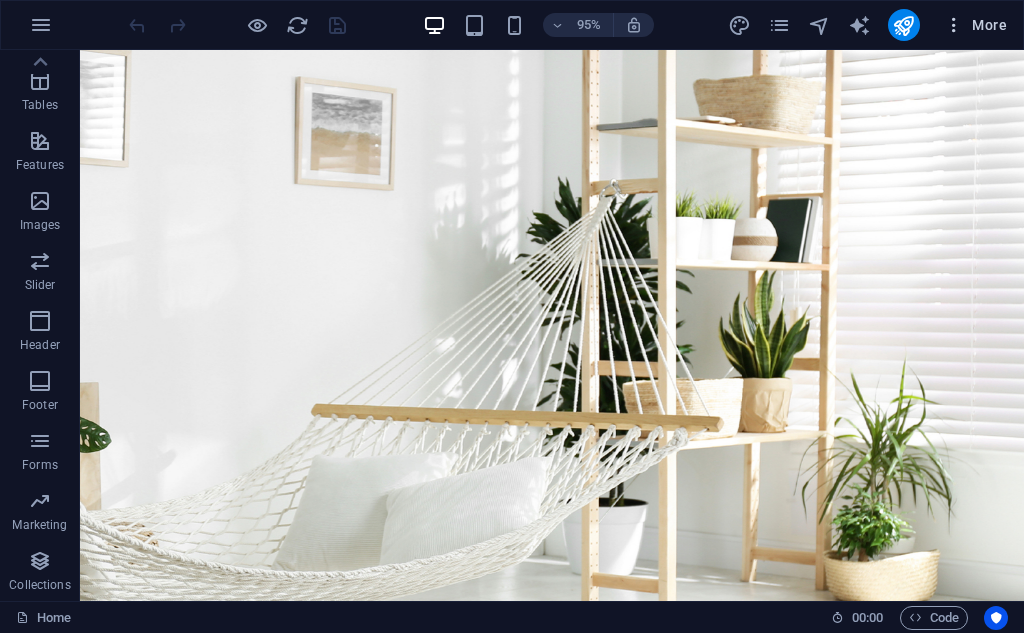 click at bounding box center (954, 25) 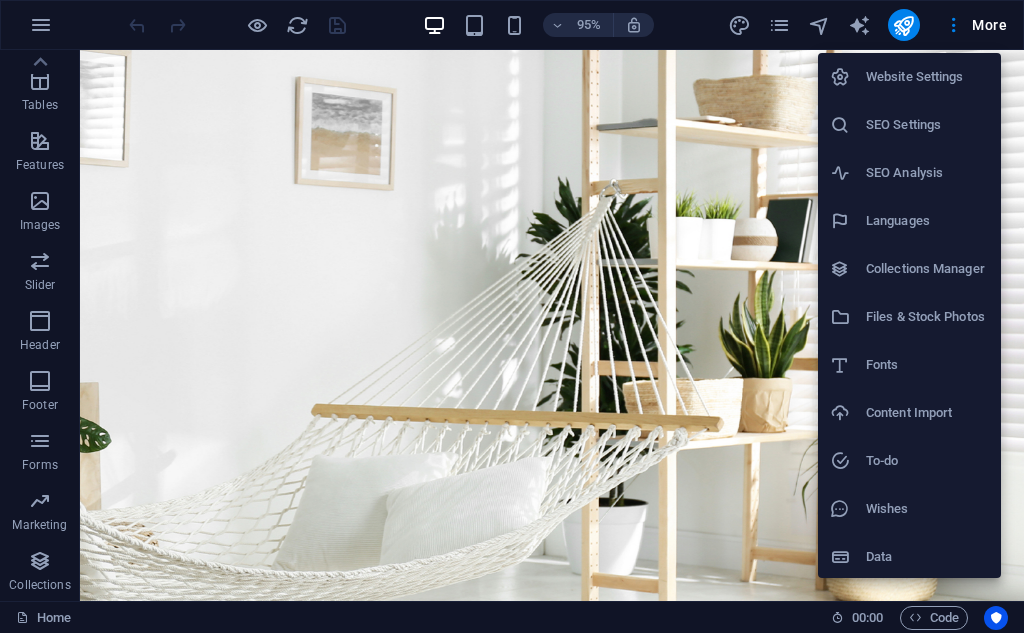 click on "SEO Settings" at bounding box center (927, 125) 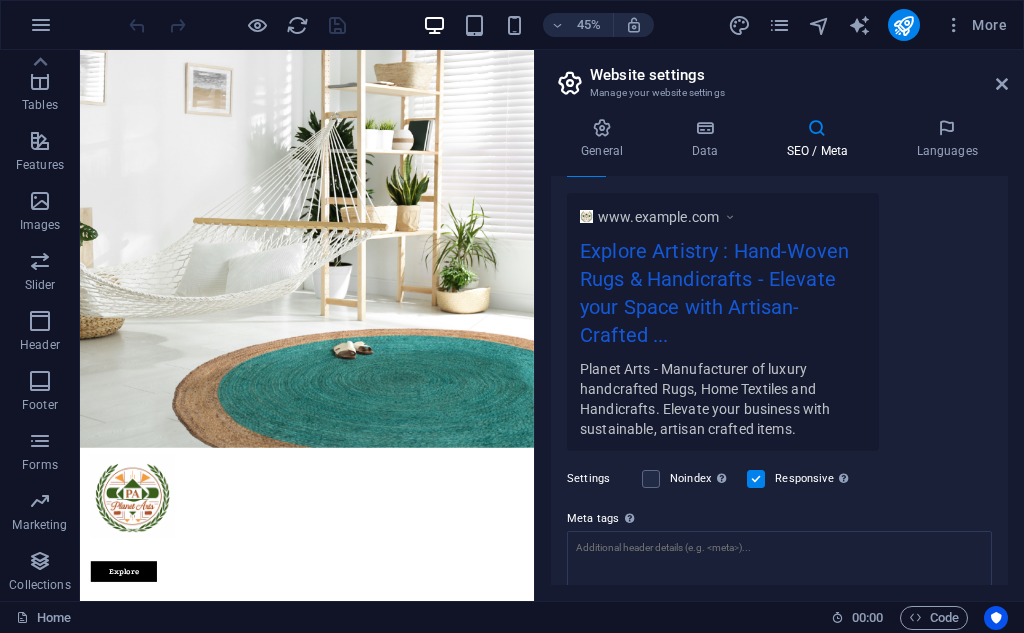 scroll, scrollTop: 471, scrollLeft: 0, axis: vertical 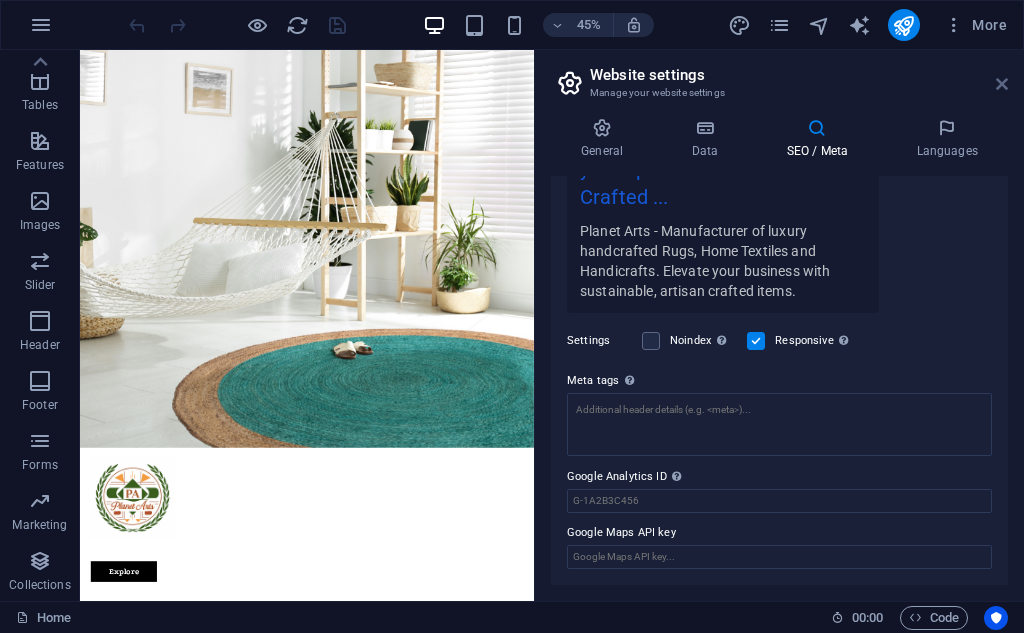 click at bounding box center (1002, 84) 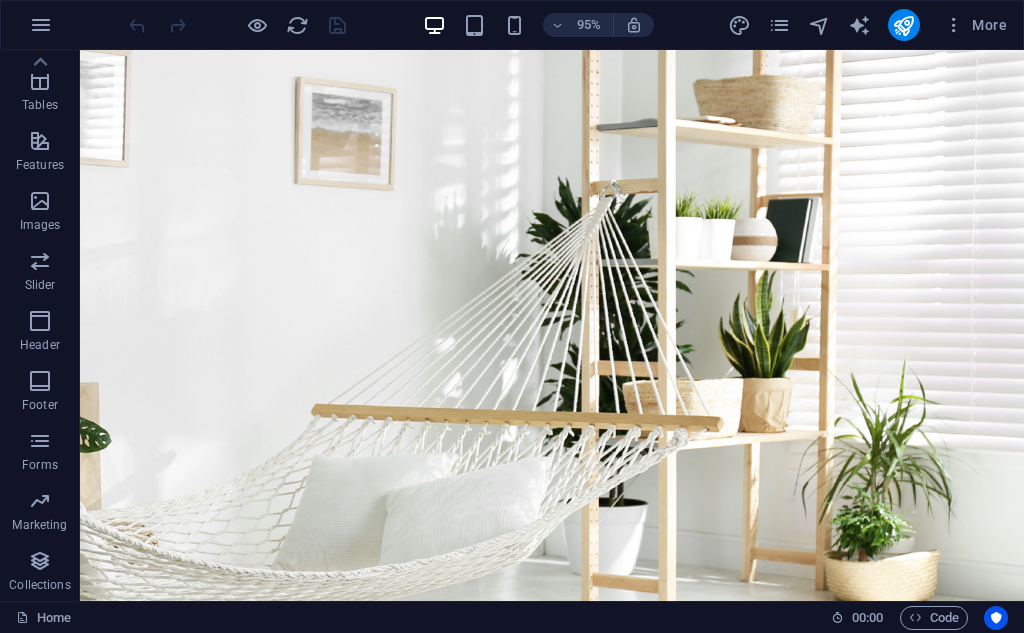 click on "95% More" at bounding box center (512, 25) 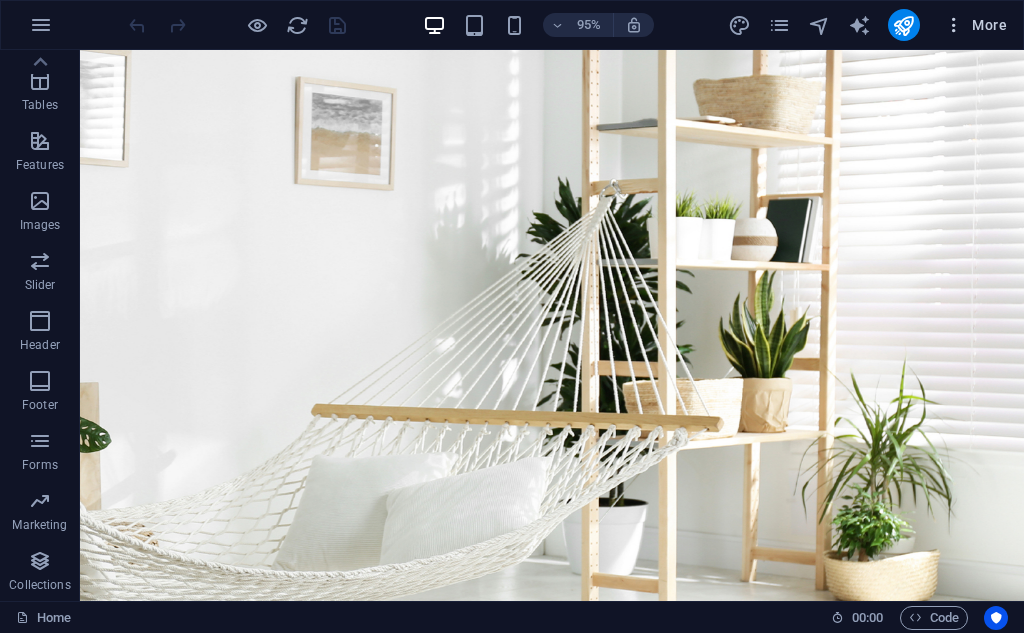 click on "More" at bounding box center (975, 25) 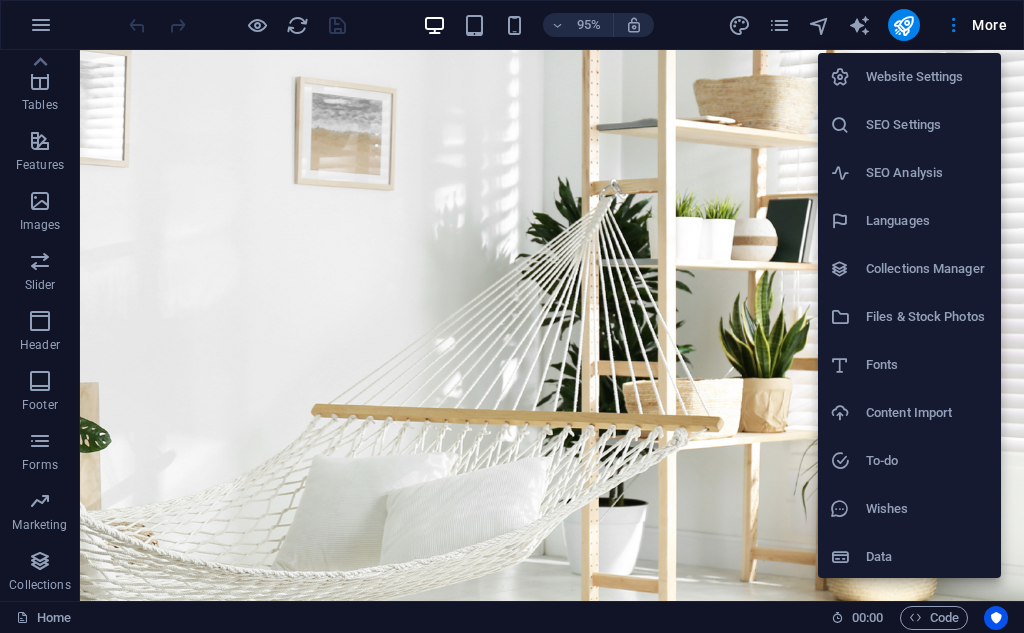 scroll, scrollTop: 3, scrollLeft: 0, axis: vertical 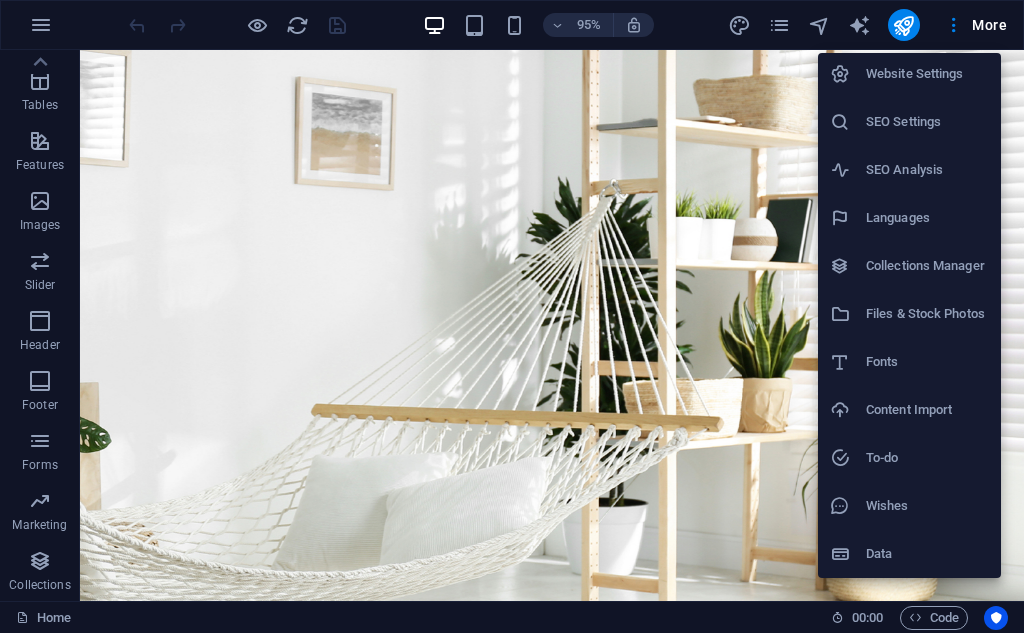 click at bounding box center (848, 554) 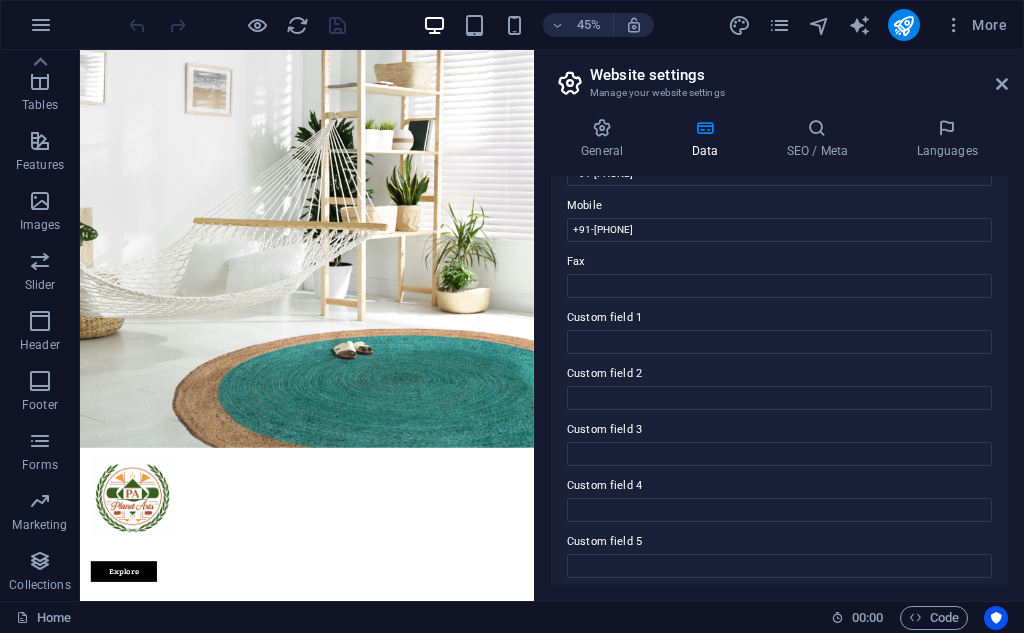 scroll, scrollTop: 552, scrollLeft: 0, axis: vertical 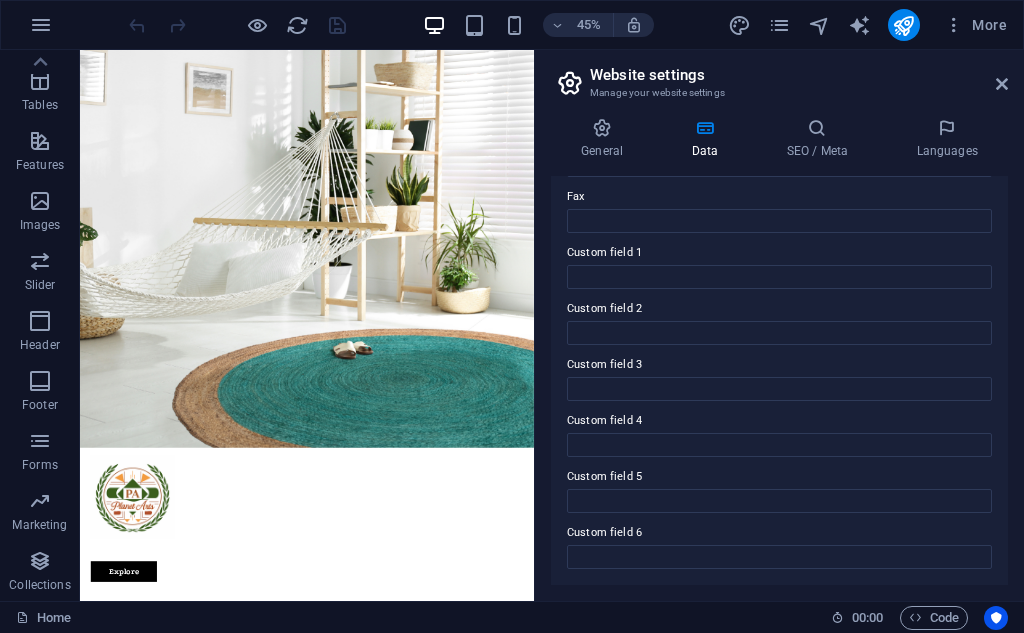 click on "Custom field 1" at bounding box center (779, 253) 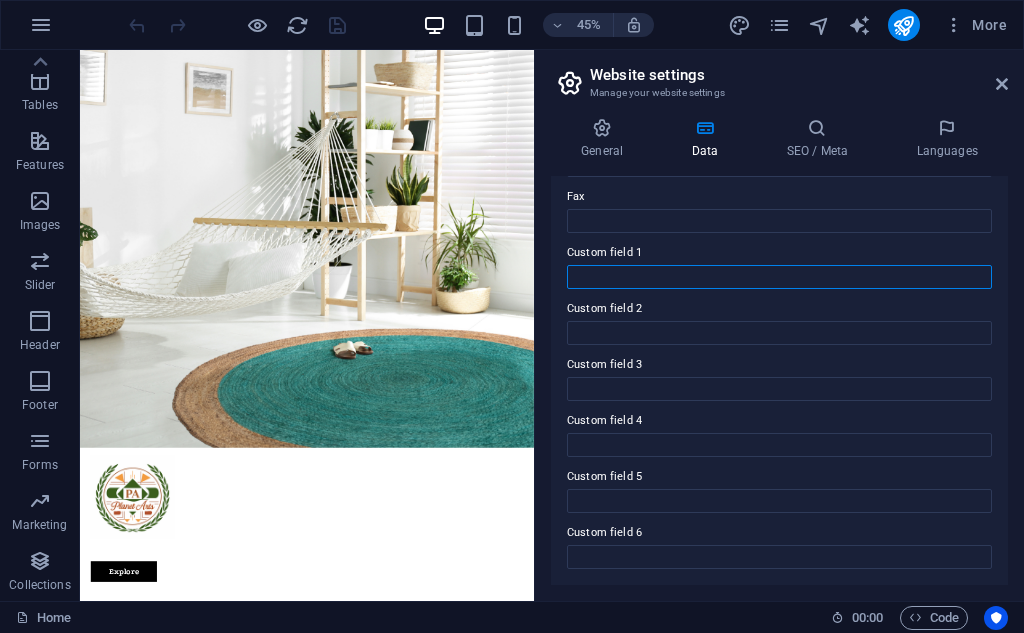 click on "Custom field 1" at bounding box center (779, 277) 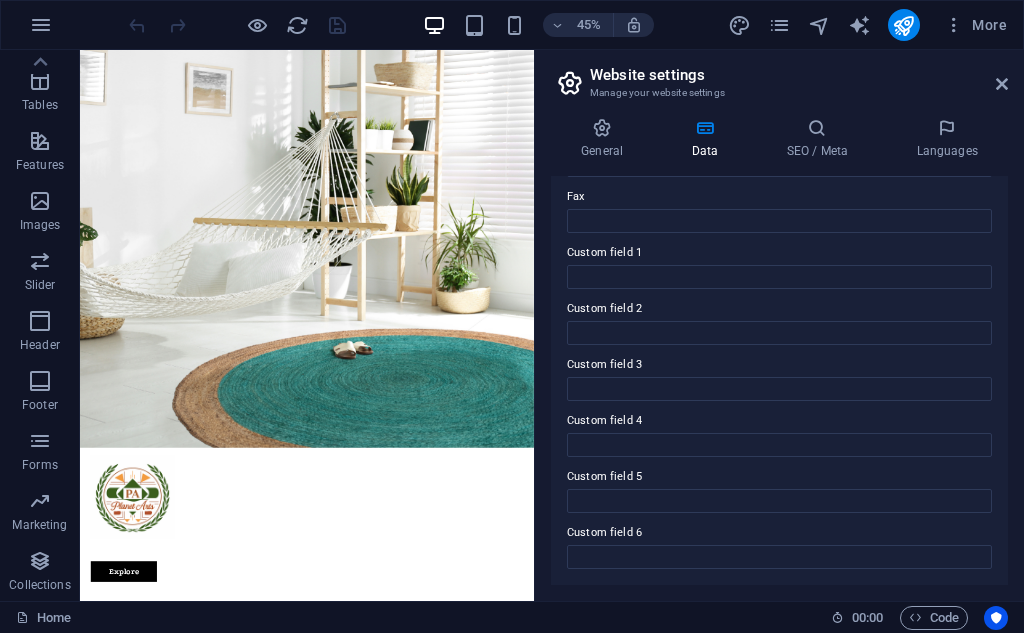 click on "Custom field 1" at bounding box center [779, 253] 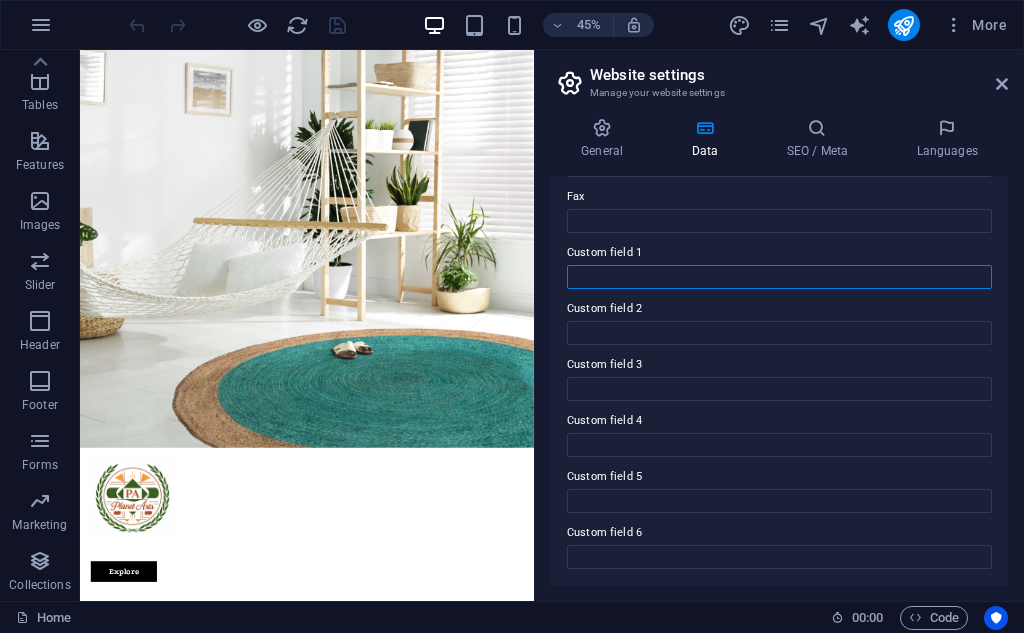 click on "Custom field 1" at bounding box center (779, 277) 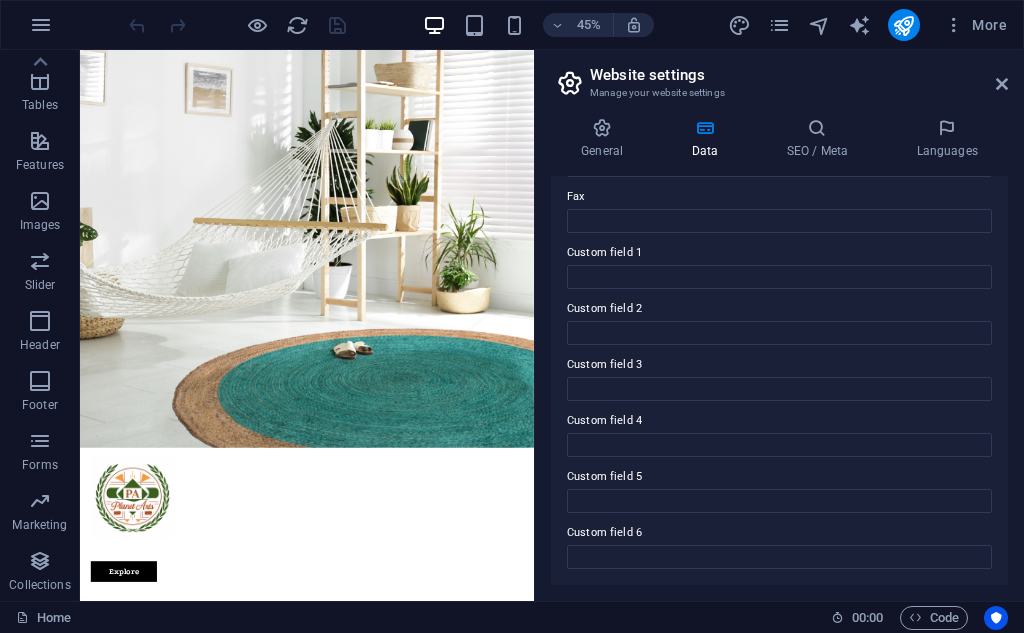 click on "Custom field 1" at bounding box center [779, 253] 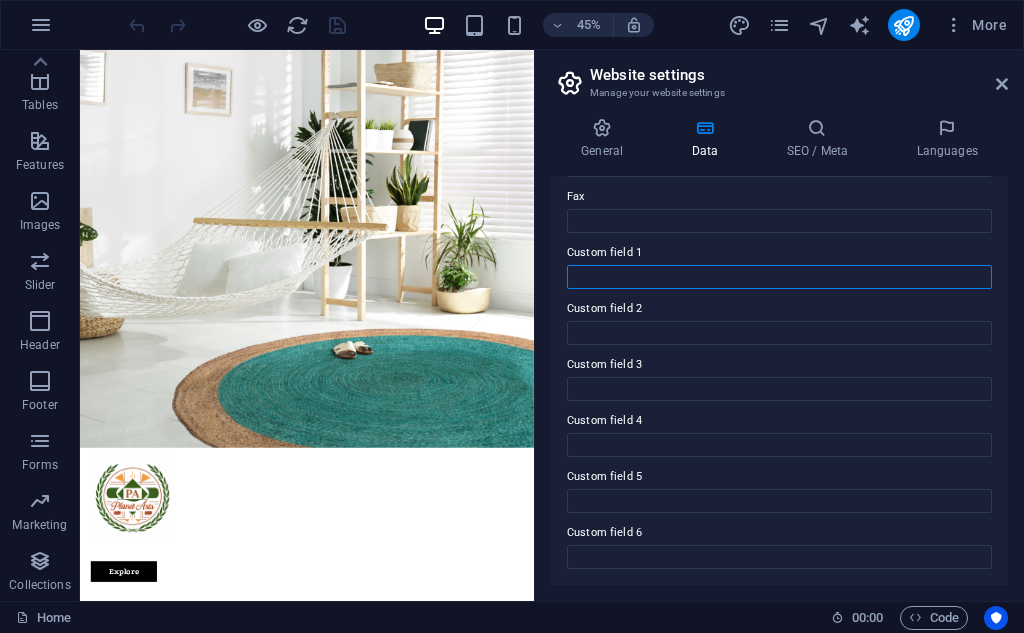 click on "Custom field 1" at bounding box center (779, 277) 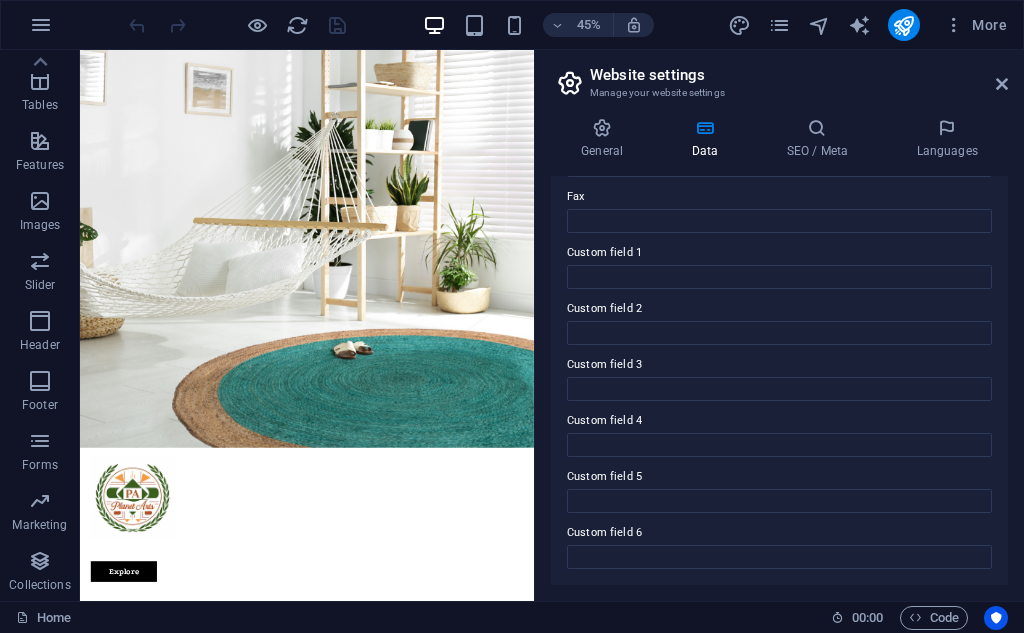 click on "Custom field 1" at bounding box center (779, 253) 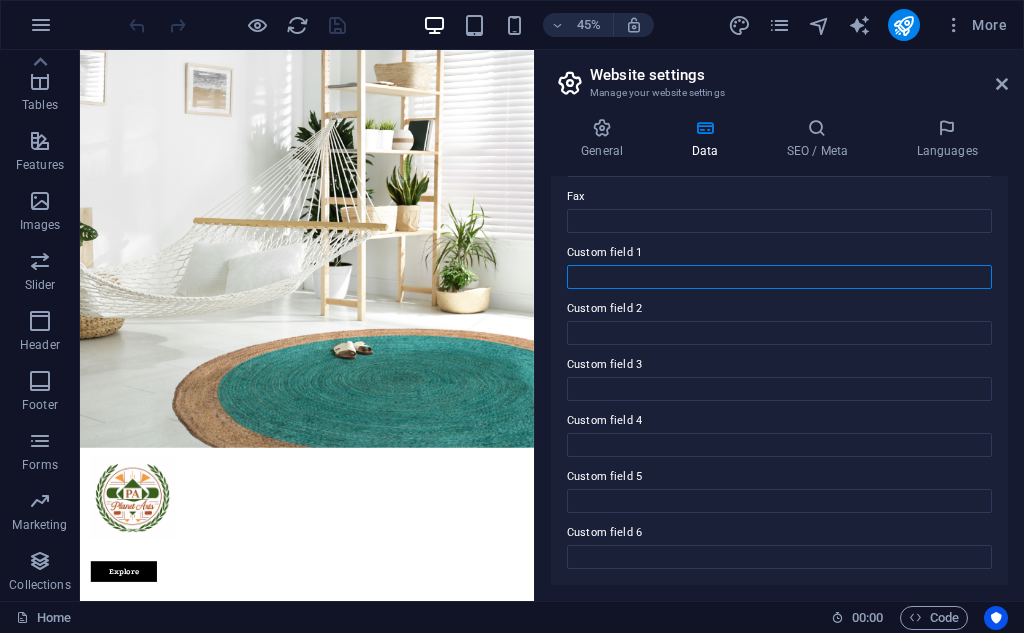 click on "Custom field 1" at bounding box center (779, 277) 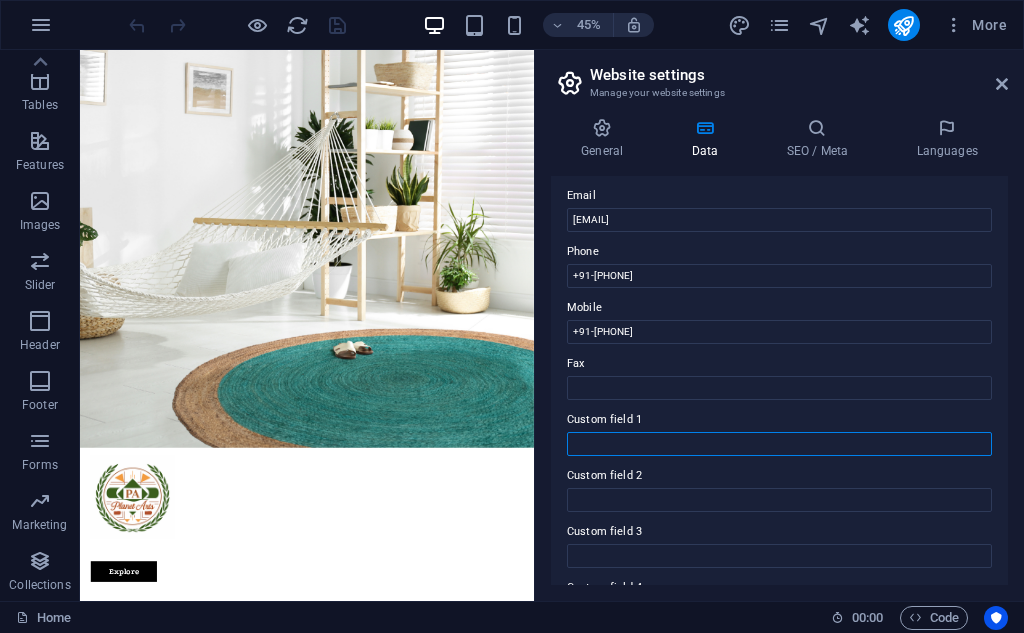 click on "Custom field 1" at bounding box center [779, 444] 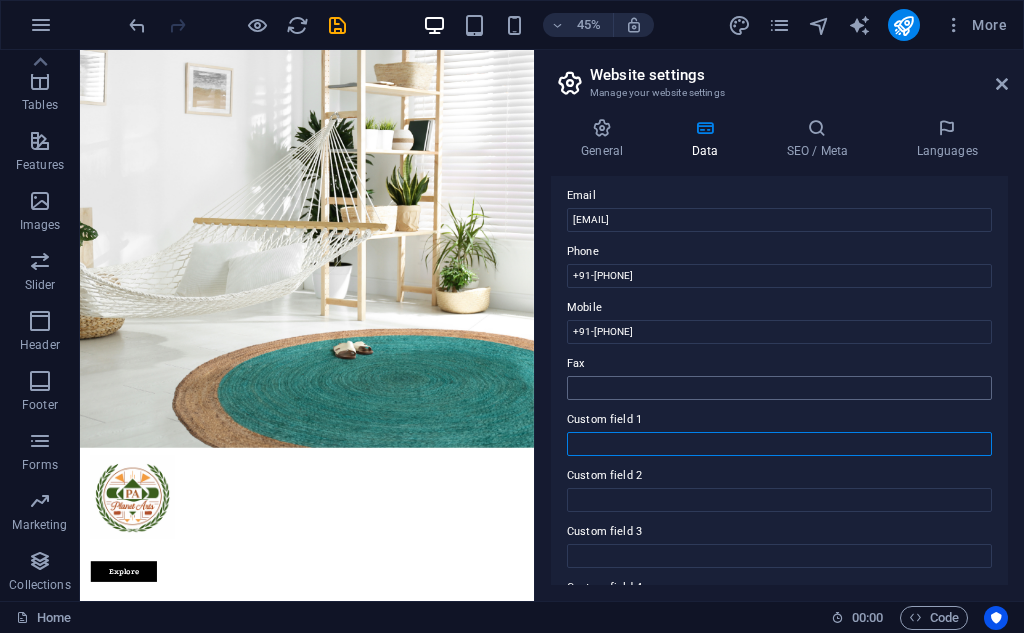 type 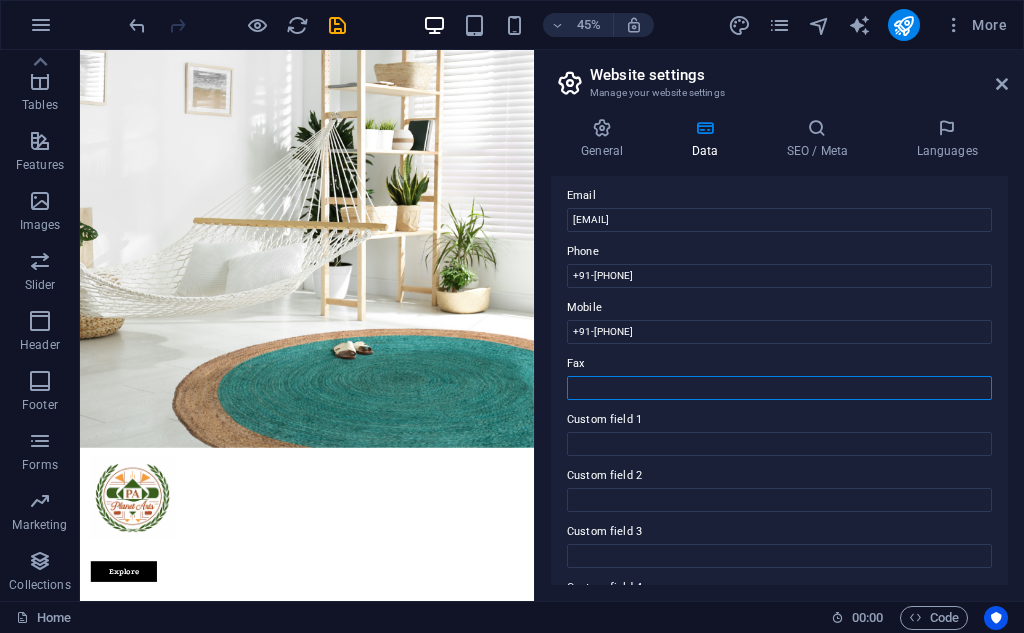click on "Fax" at bounding box center (779, 388) 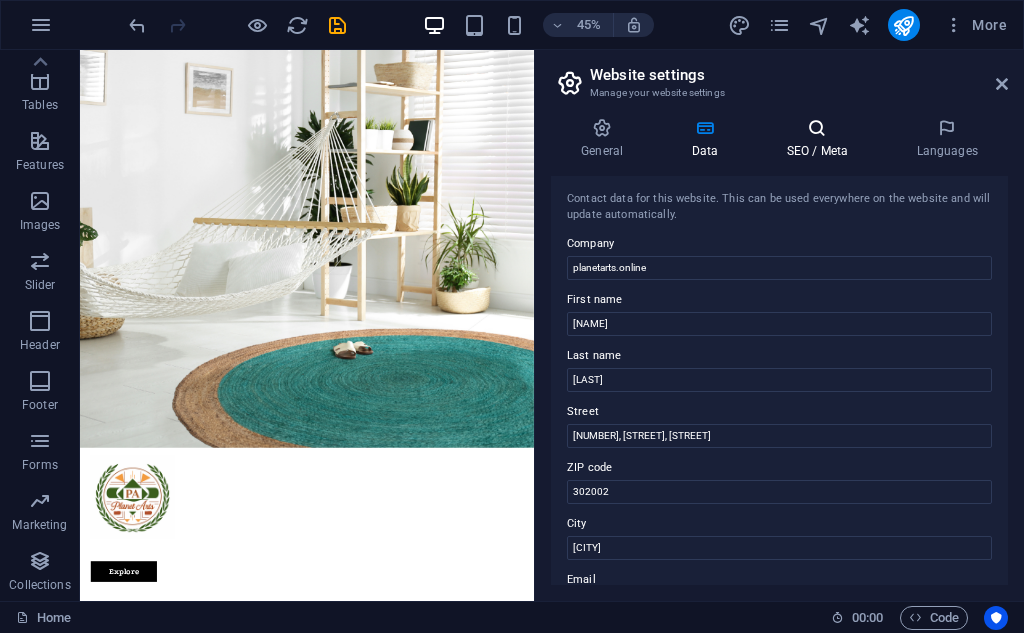scroll, scrollTop: 0, scrollLeft: 0, axis: both 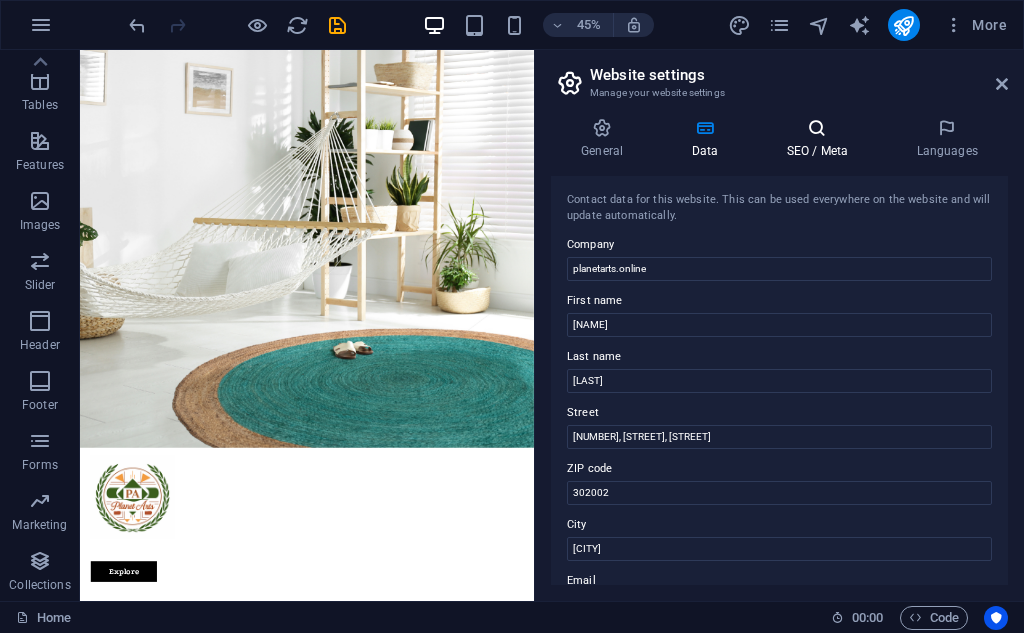 click on "SEO / Meta" at bounding box center [821, 139] 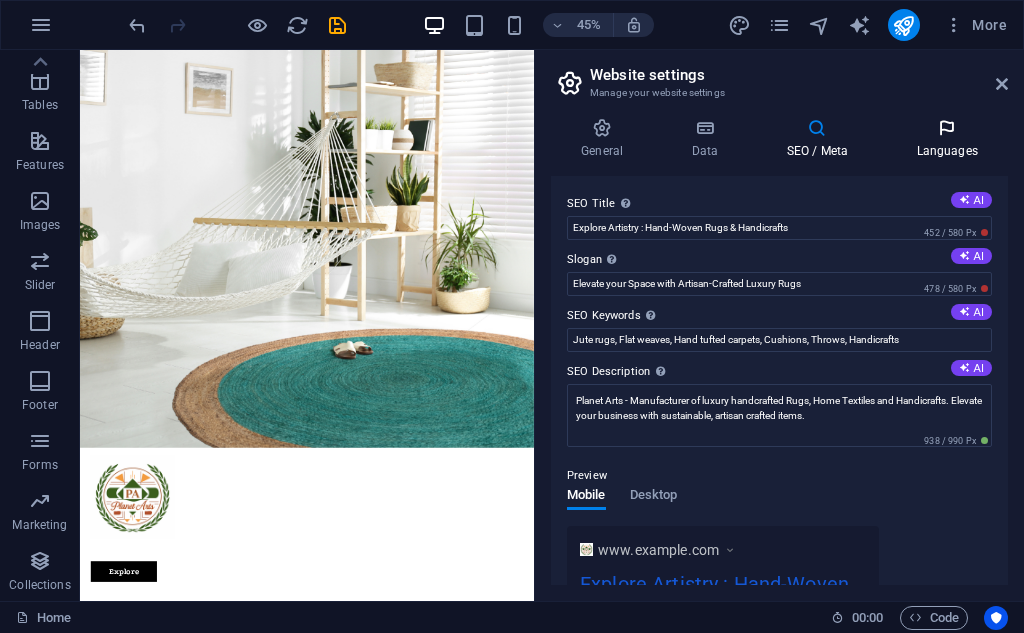 click at bounding box center (947, 128) 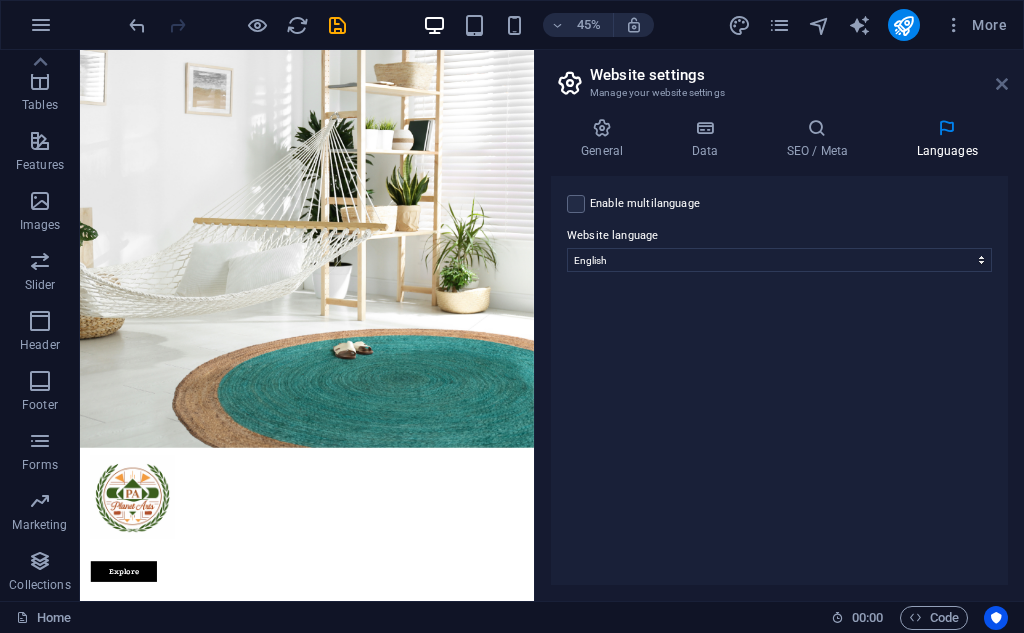 click at bounding box center [1002, 84] 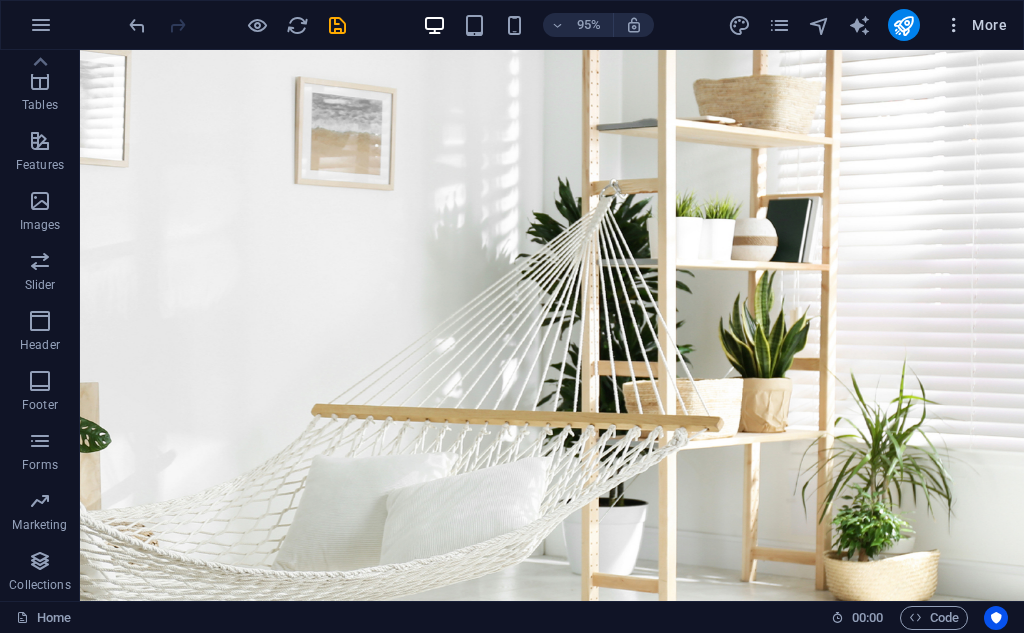 click at bounding box center [954, 25] 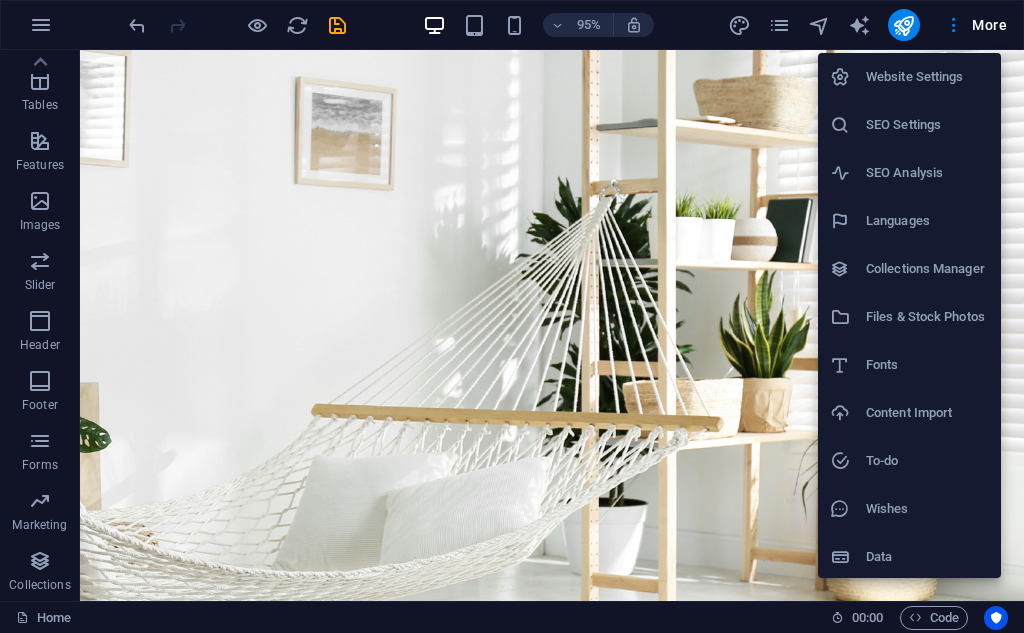 scroll, scrollTop: 3, scrollLeft: 0, axis: vertical 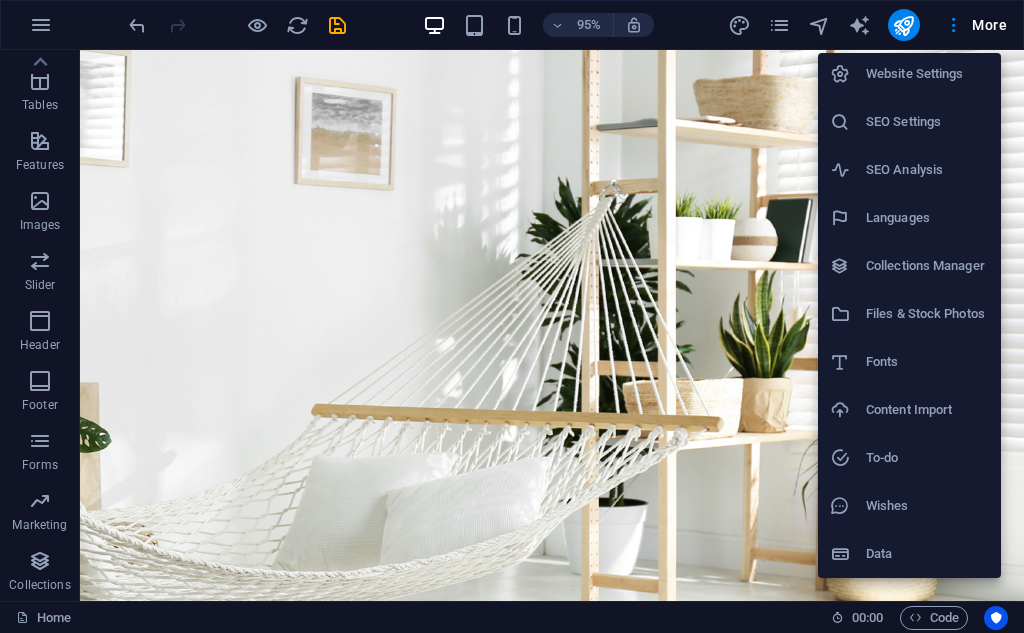 click on "Content Import" at bounding box center (927, 410) 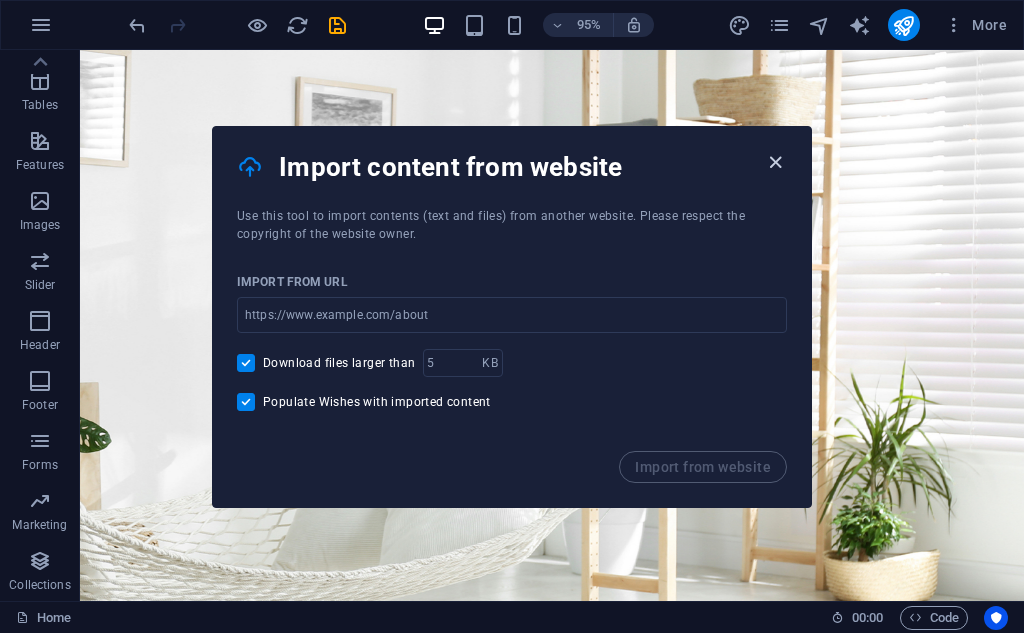 click at bounding box center (775, 162) 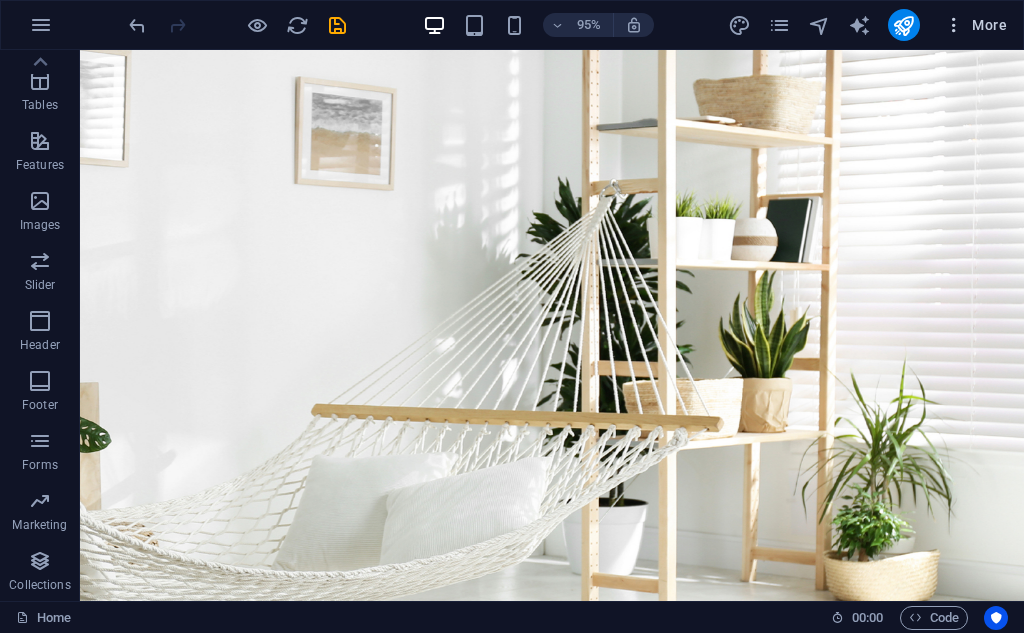 click on "More" at bounding box center (975, 25) 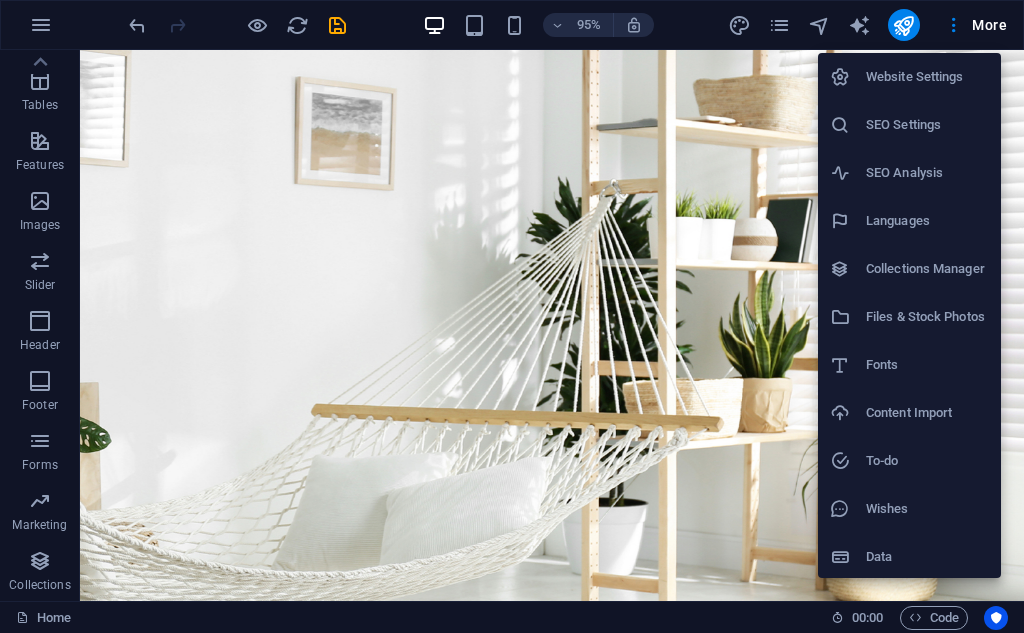 click at bounding box center [512, 316] 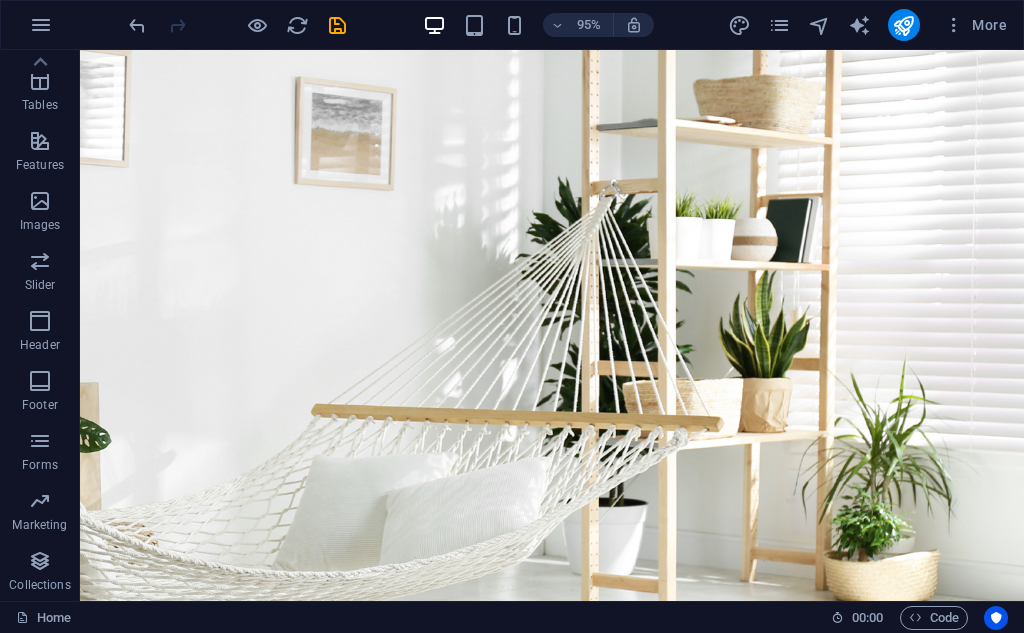 click on "More" at bounding box center [871, 25] 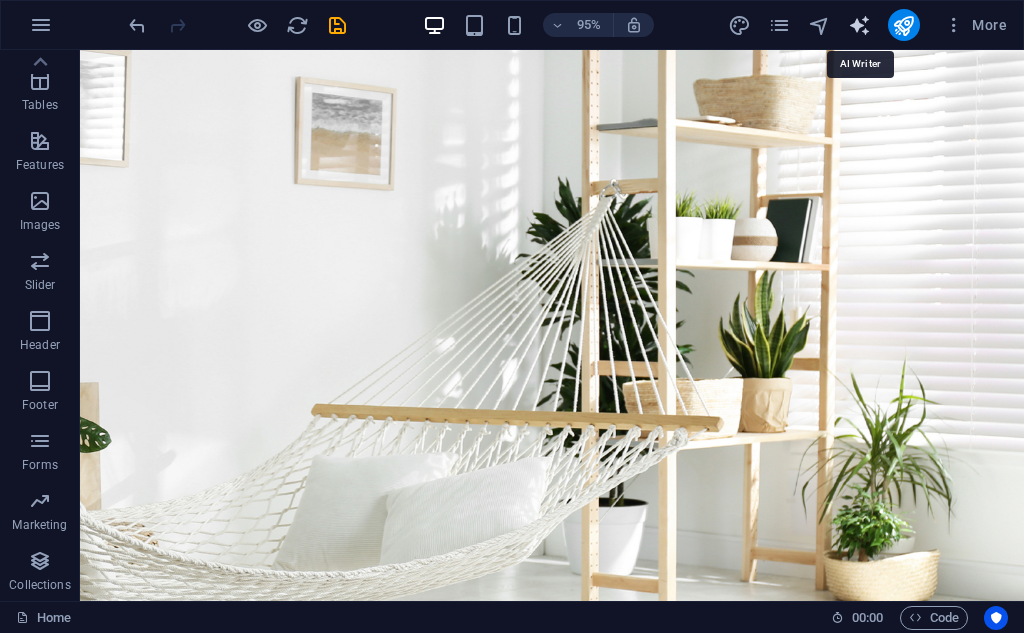 click at bounding box center [859, 25] 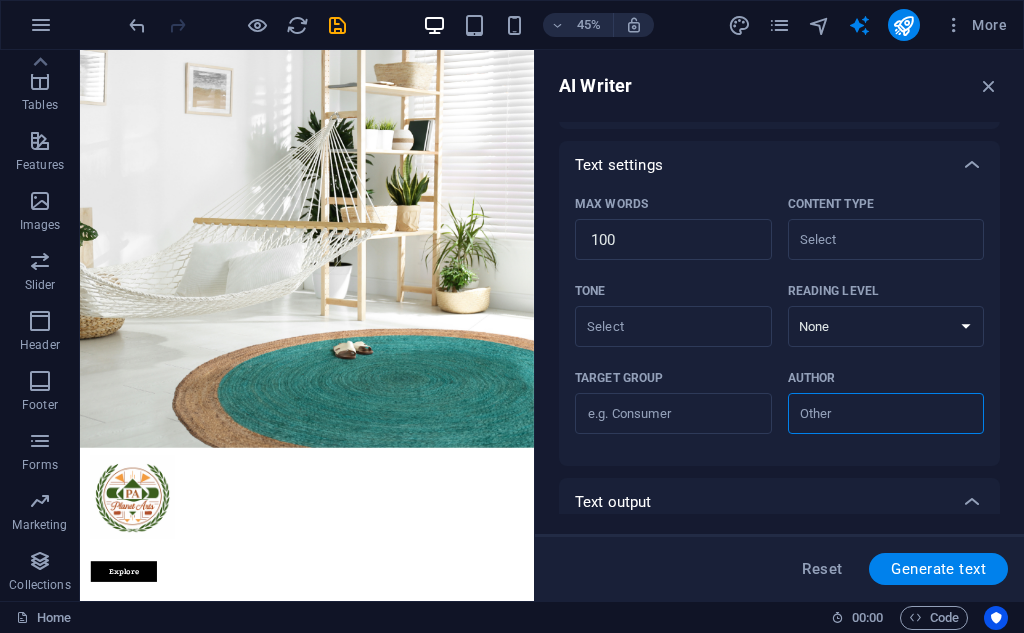 scroll, scrollTop: 523, scrollLeft: 0, axis: vertical 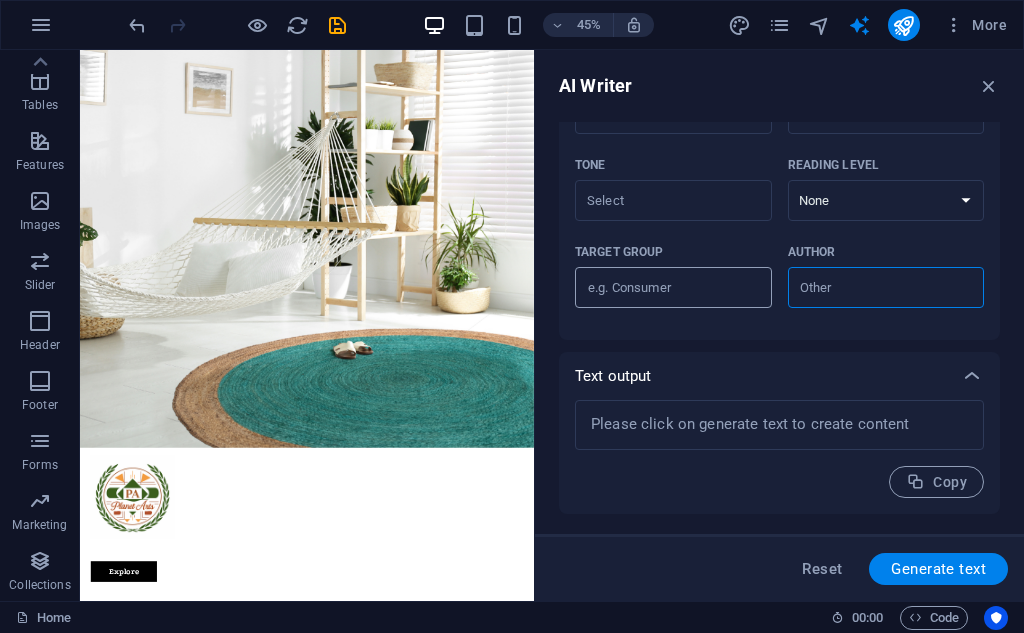 click on "Target group ​" at bounding box center [673, 288] 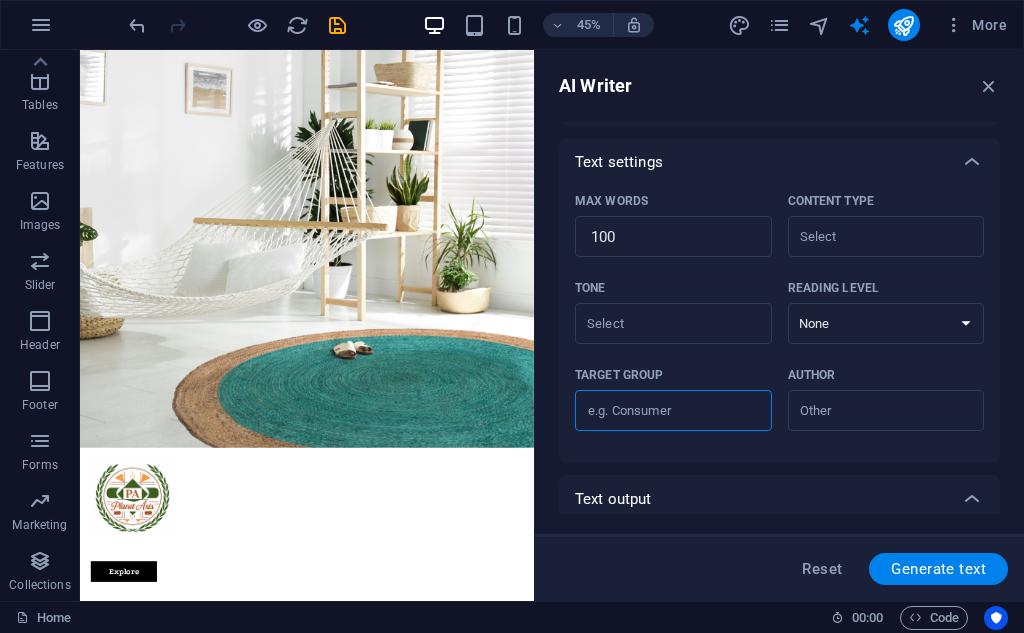 scroll, scrollTop: 356, scrollLeft: 0, axis: vertical 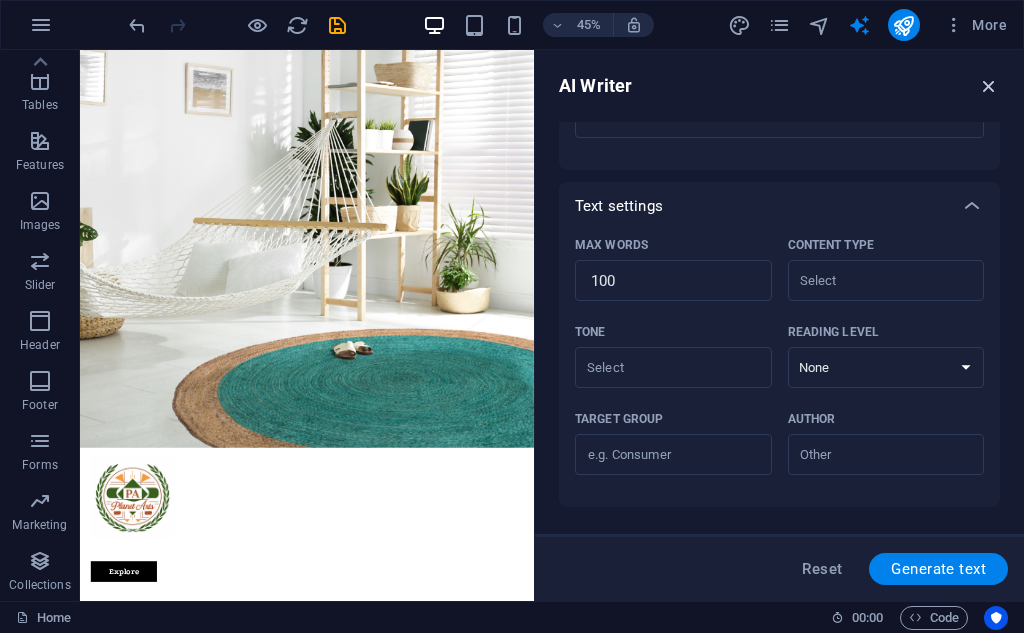 click at bounding box center (989, 86) 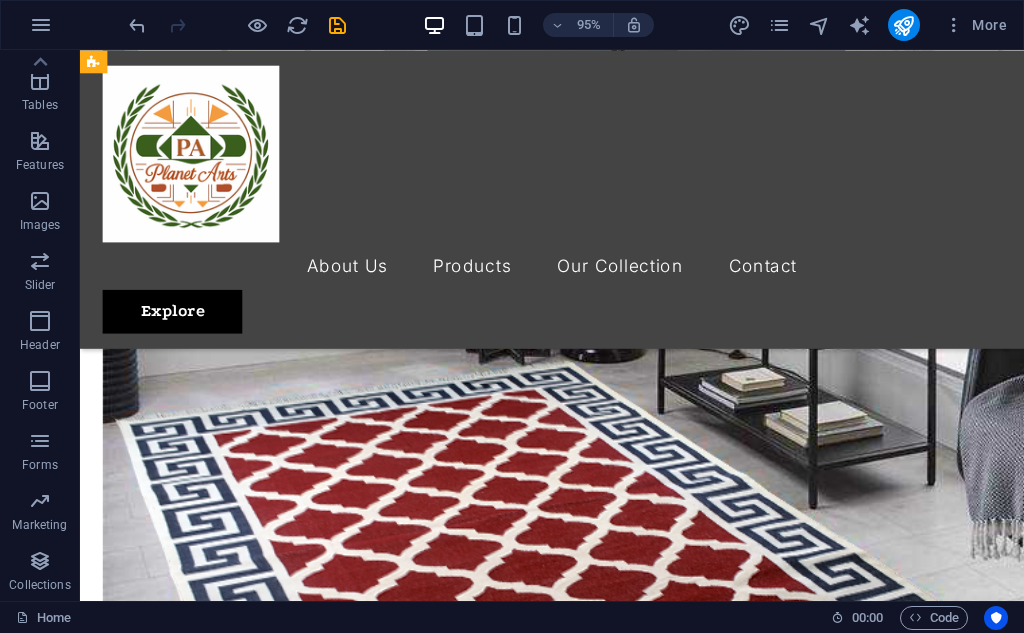 scroll, scrollTop: 4500, scrollLeft: 0, axis: vertical 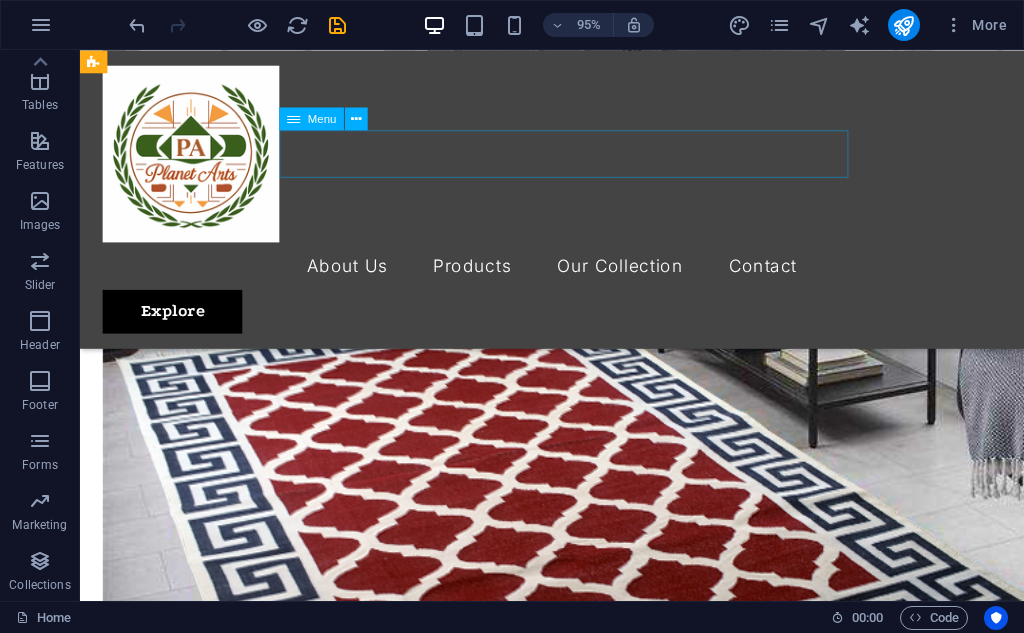 click on "About Us Products Our Collection Contact" at bounding box center [577, 277] 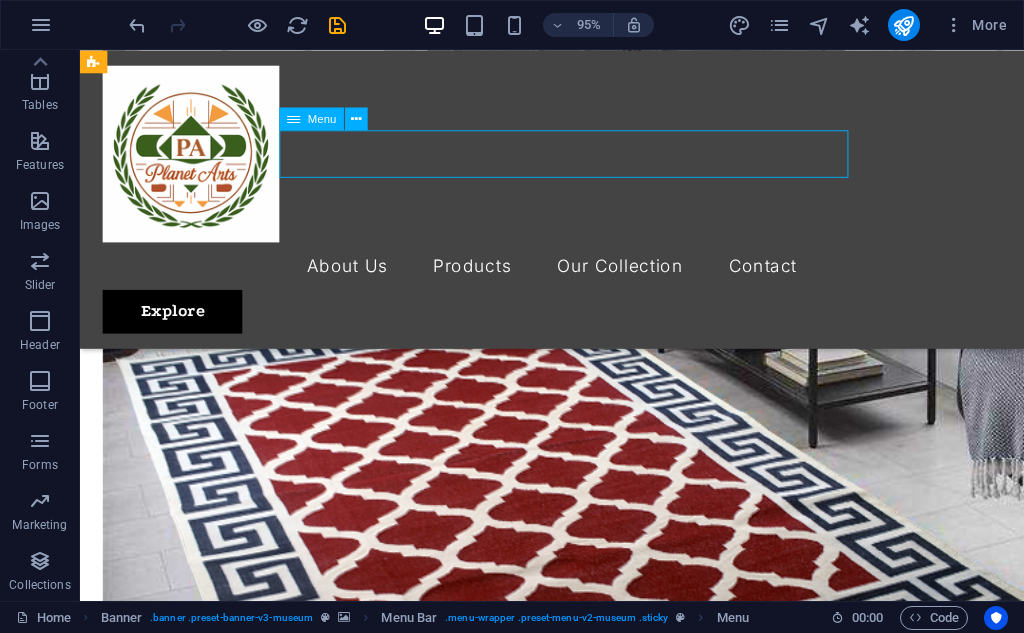 click on "About Us Products Our Collection Contact" at bounding box center (577, 277) 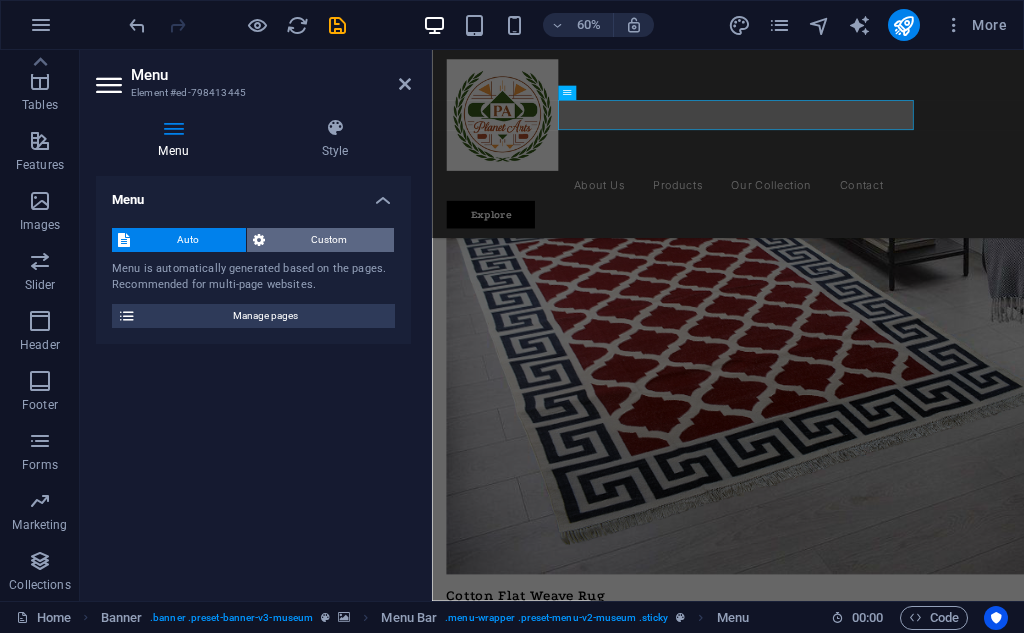 click on "Custom" at bounding box center (330, 240) 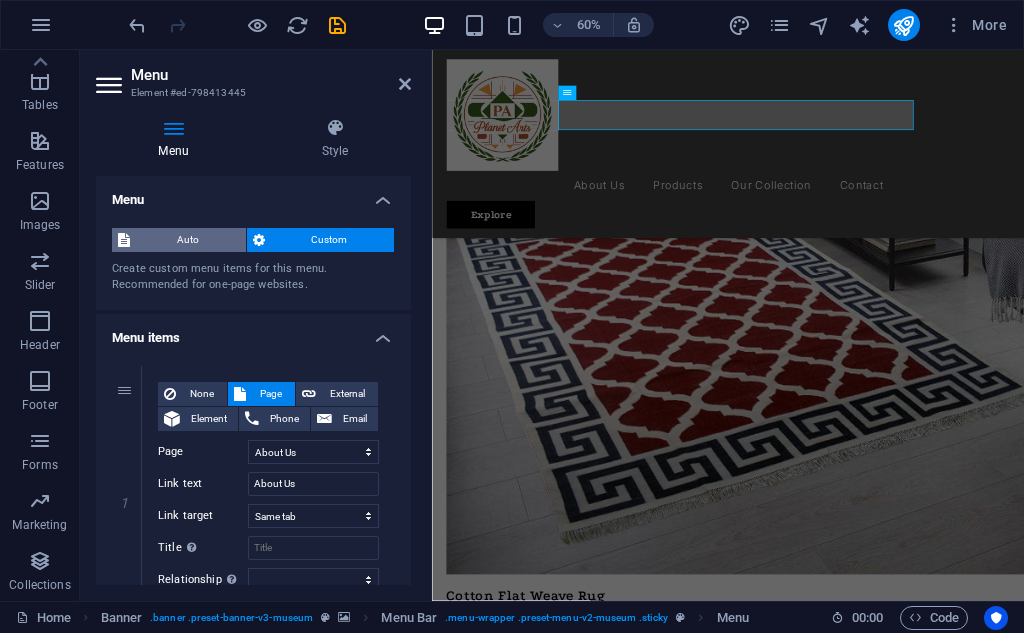 click on "Auto" at bounding box center (188, 240) 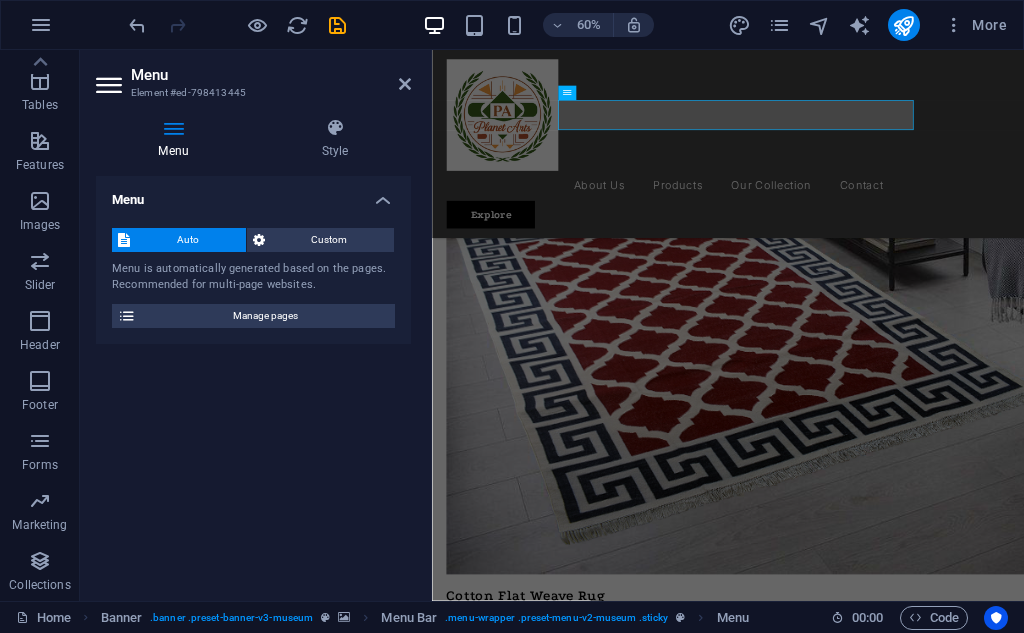 click on "Auto Custom Menu is automatically generated based on the pages. Recommended for multi-page websites. Manage pages" at bounding box center (253, 278) 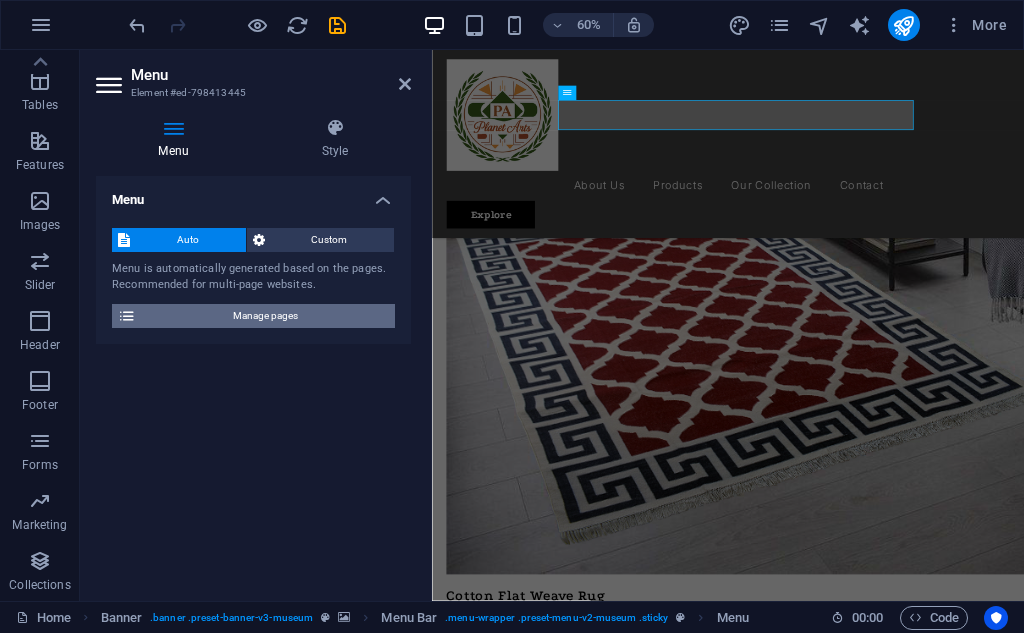 click on "Manage pages" at bounding box center [265, 316] 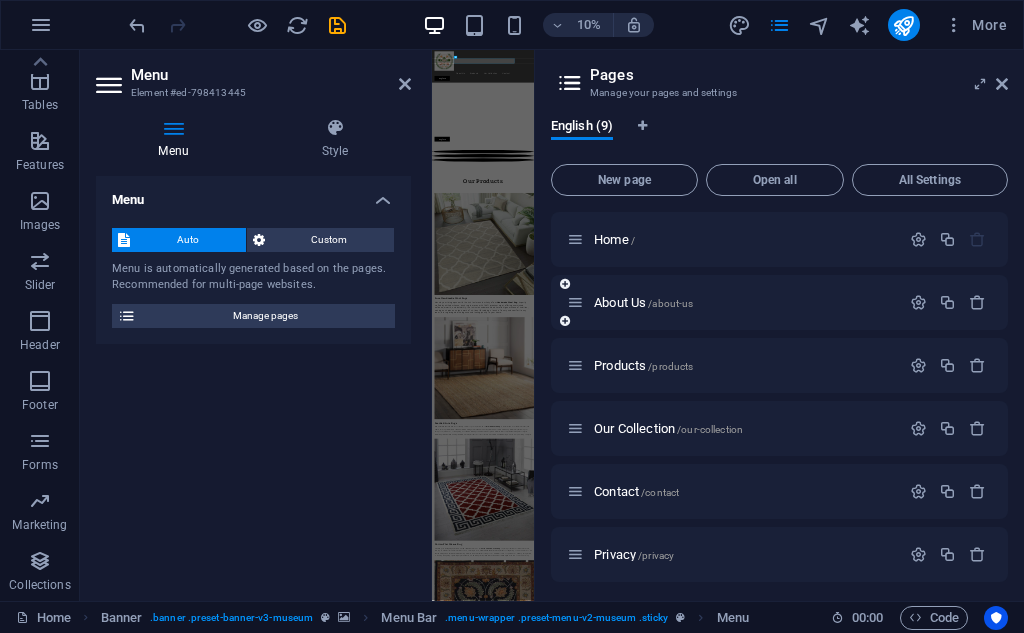 scroll, scrollTop: 194, scrollLeft: 0, axis: vertical 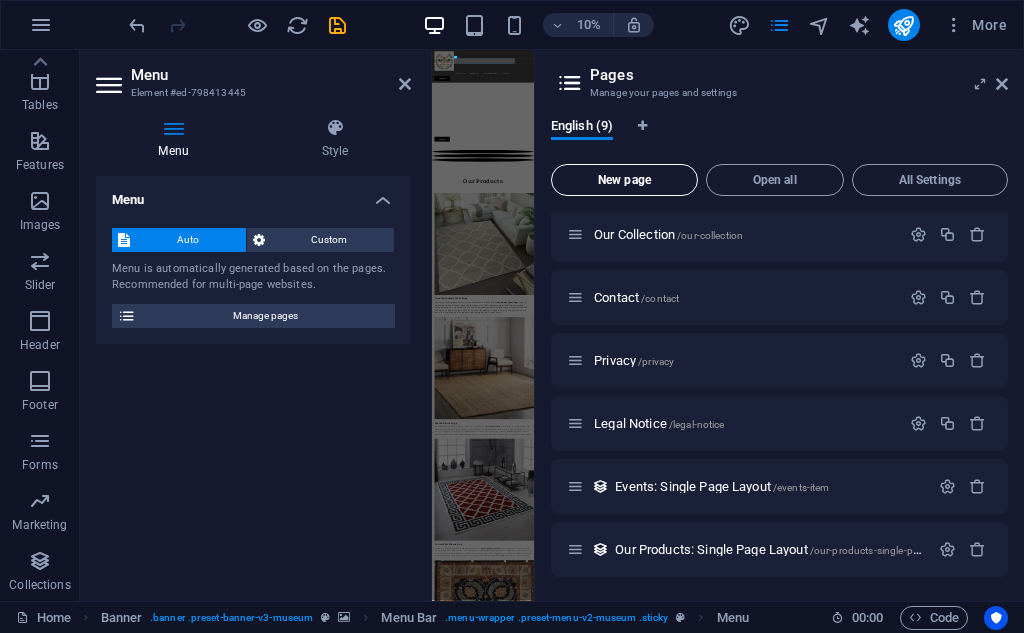 click on "New page" at bounding box center [624, 180] 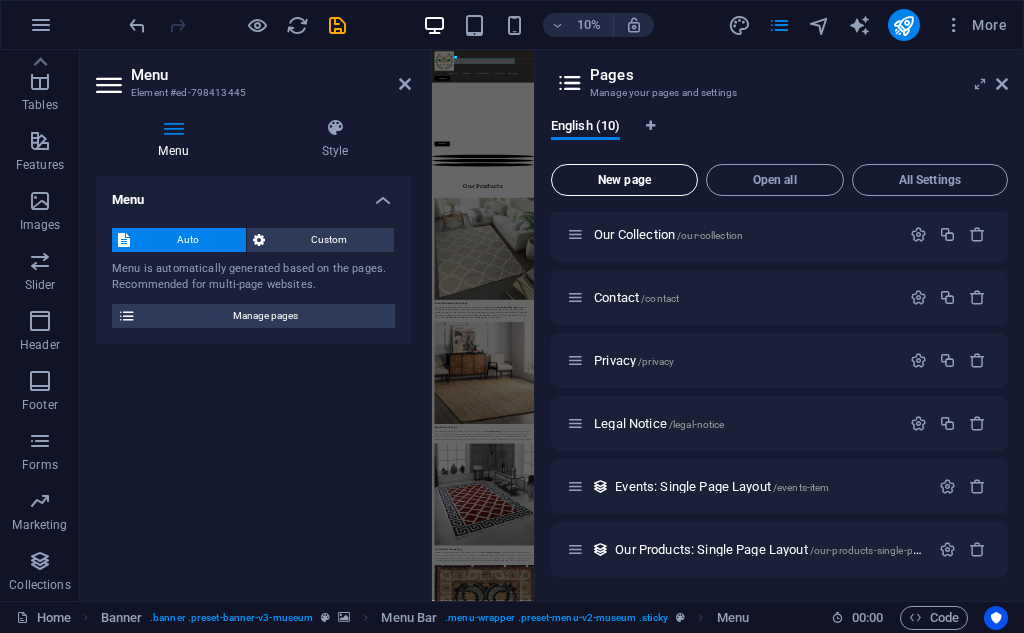 scroll, scrollTop: 484, scrollLeft: 0, axis: vertical 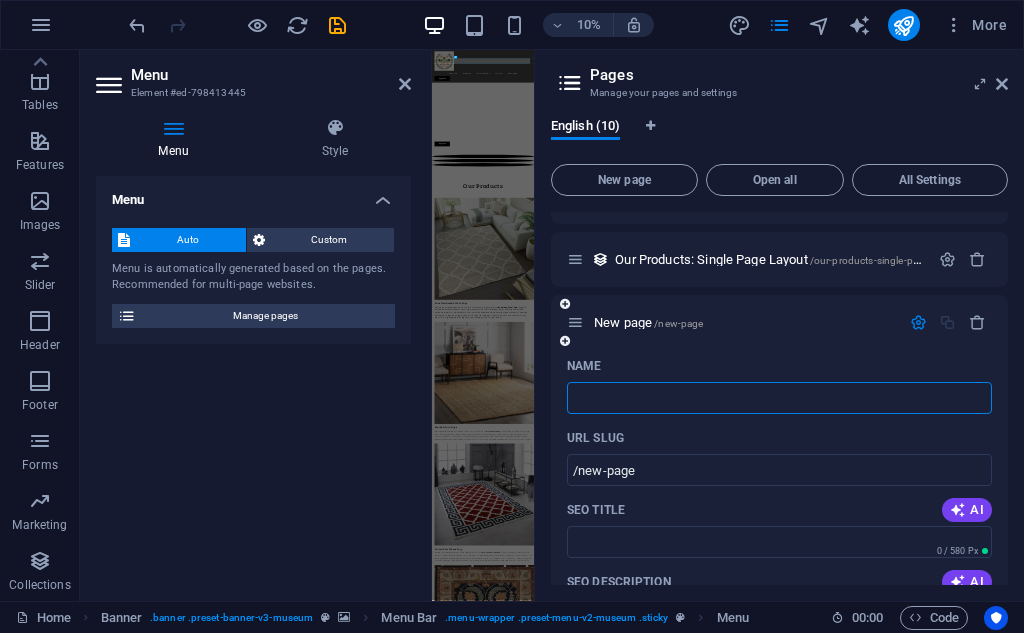type 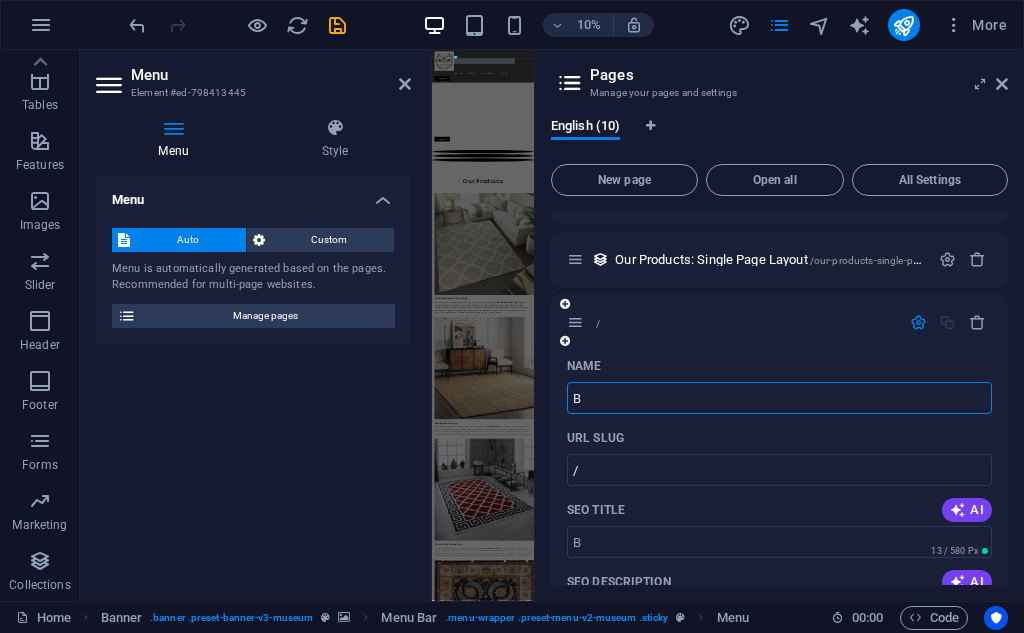type on "B" 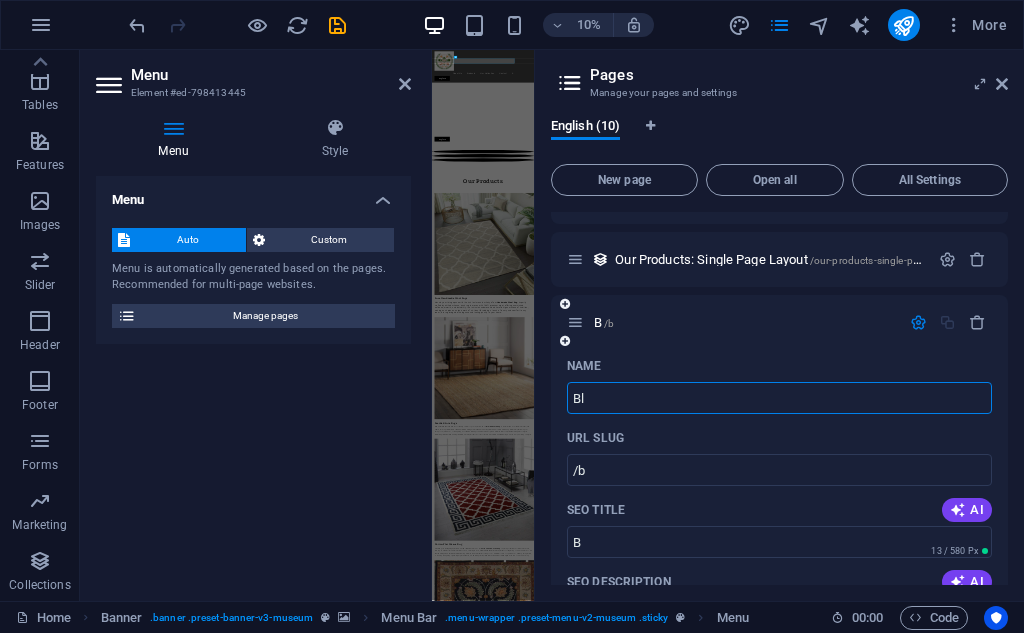 type on "Bl" 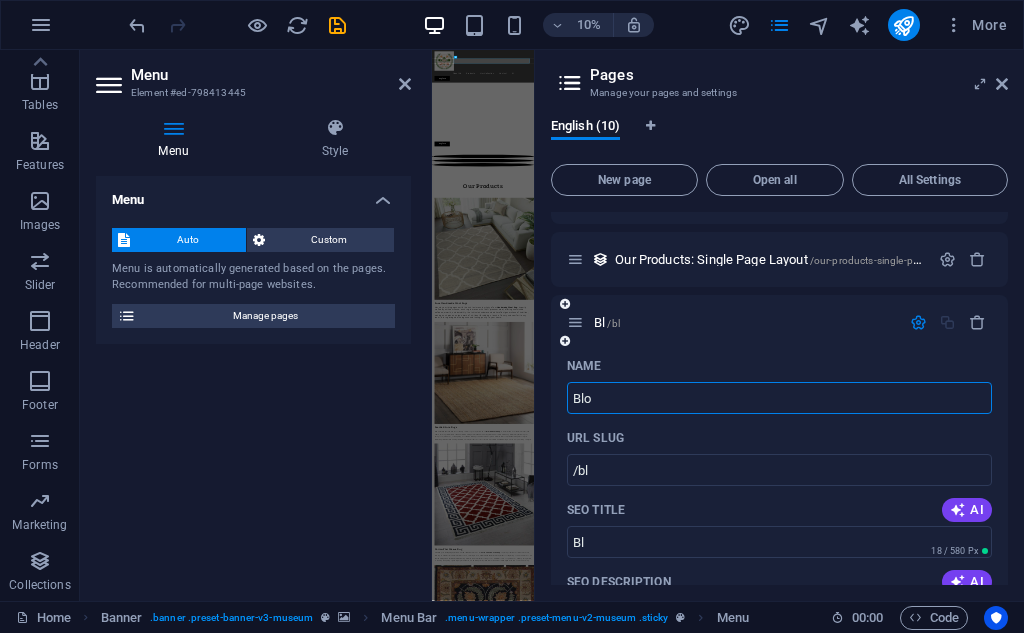 type on "Blog" 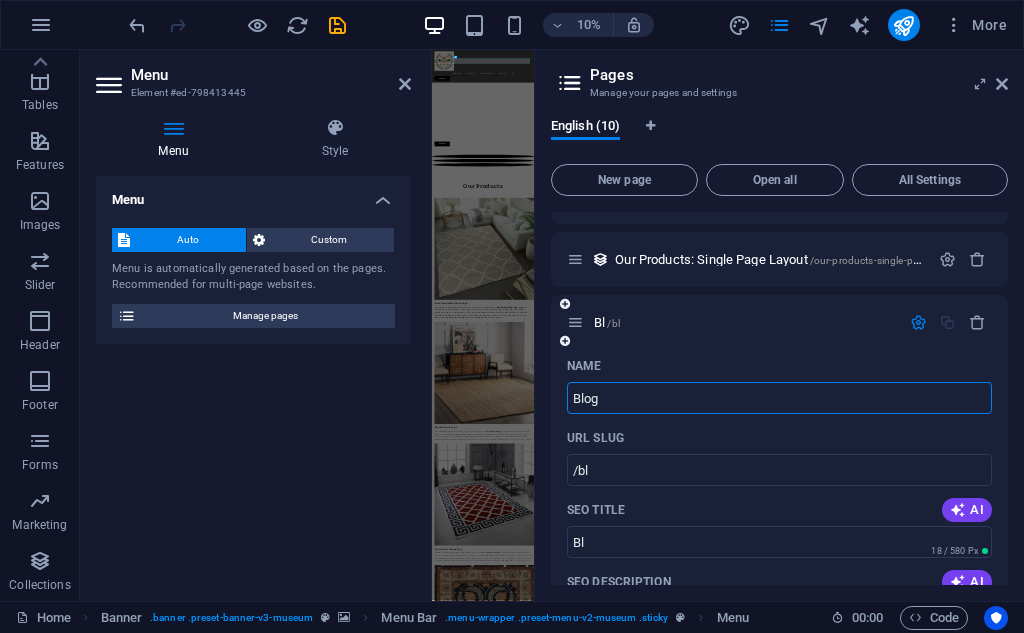 type on "/blo" 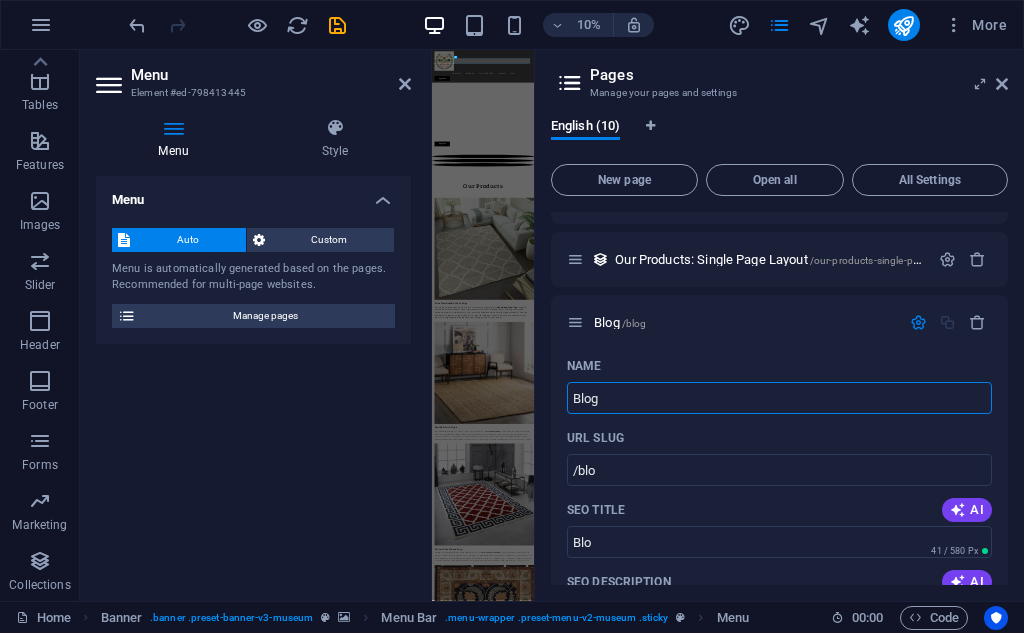 type on "Blog" 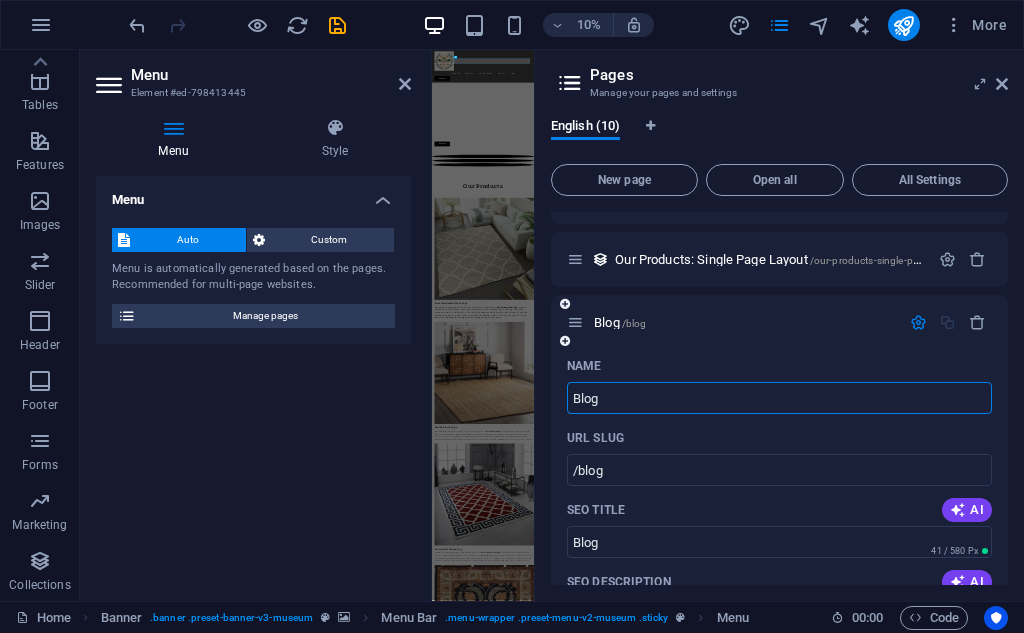 scroll, scrollTop: 651, scrollLeft: 0, axis: vertical 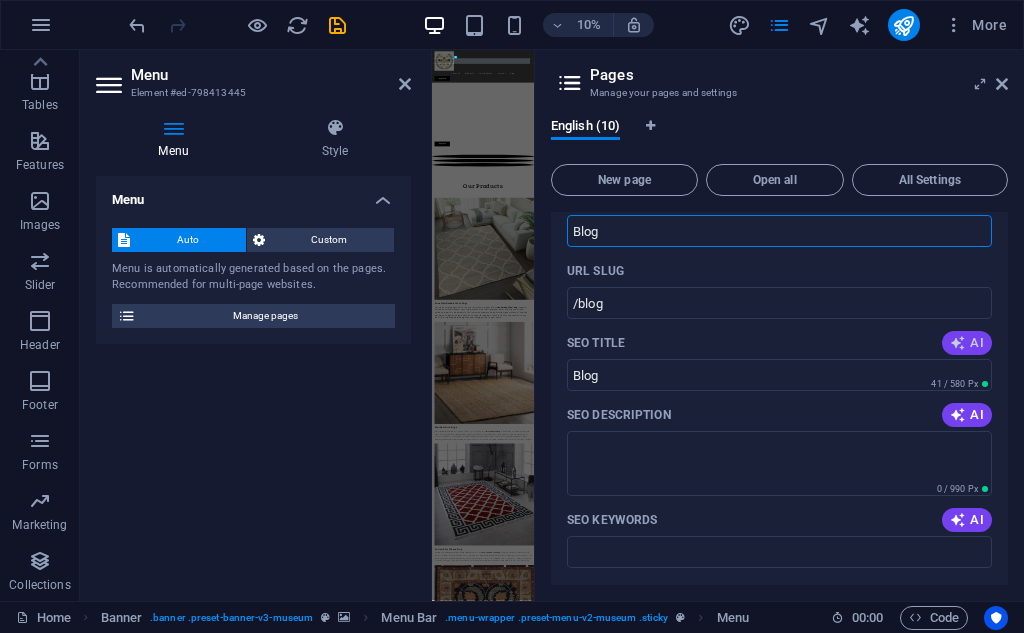 type on "Blog" 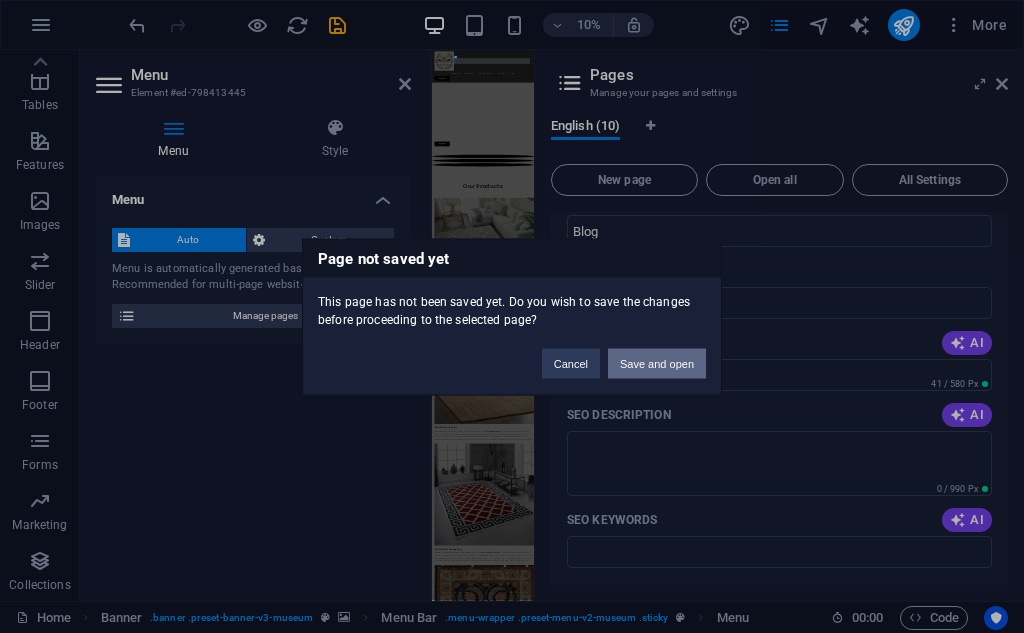 click on "Save and open" at bounding box center [657, 363] 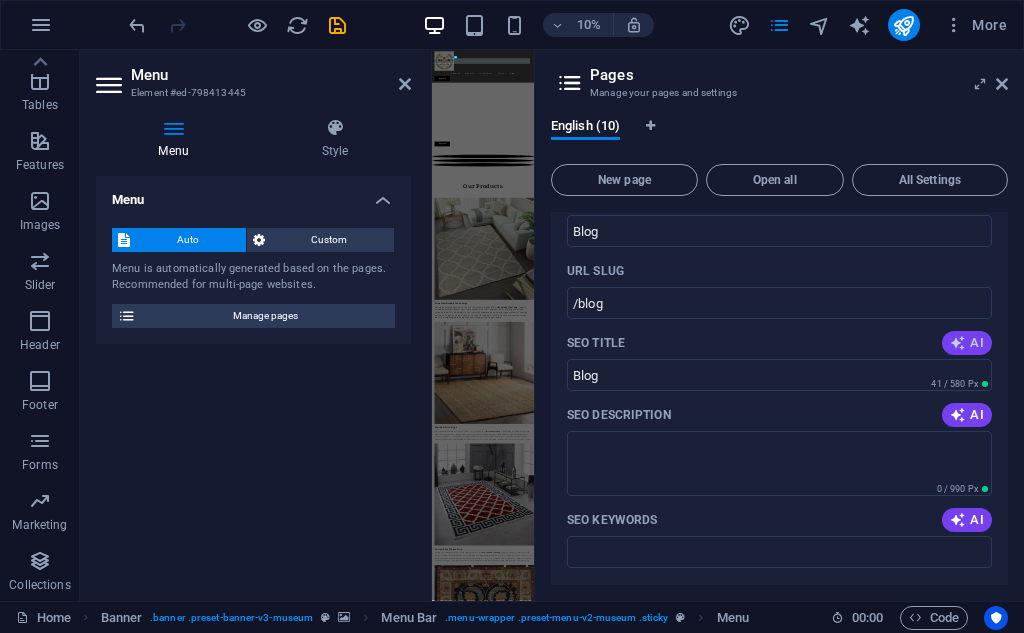 click at bounding box center [958, 343] 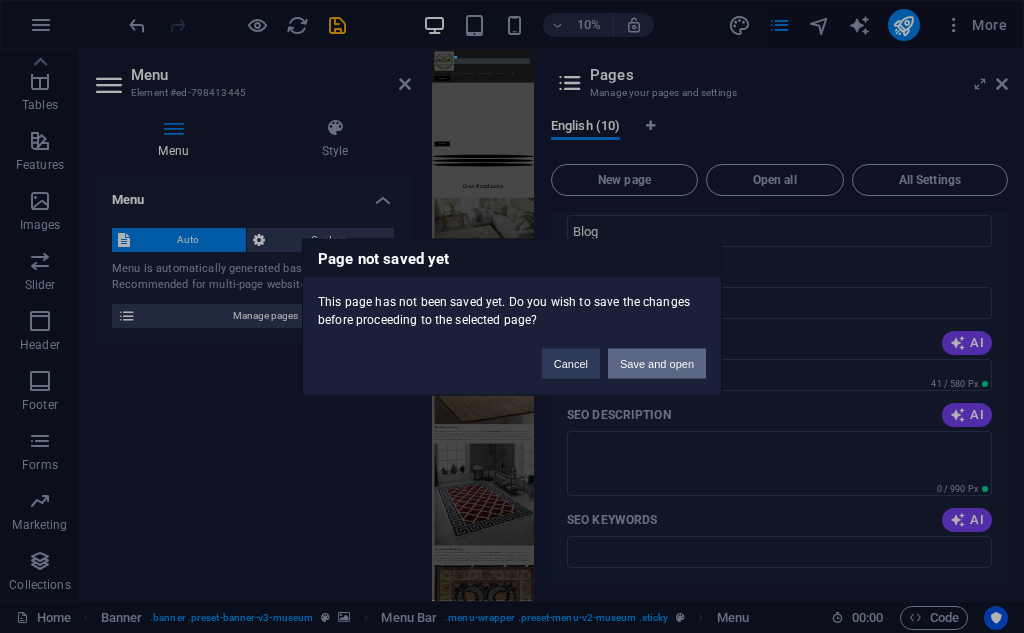 click on "Save and open" at bounding box center (657, 363) 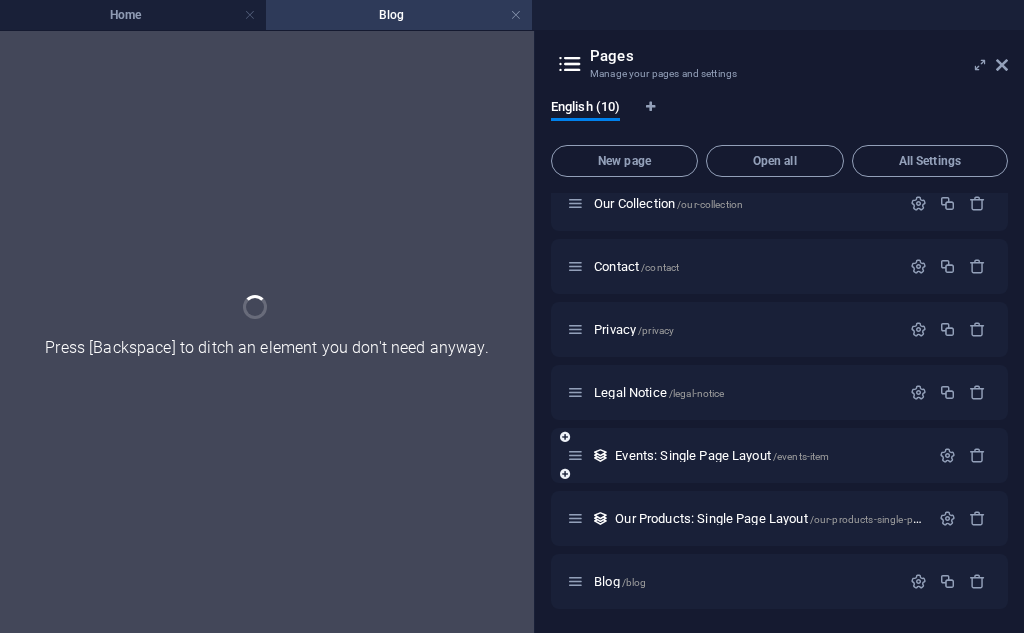scroll, scrollTop: 0, scrollLeft: 0, axis: both 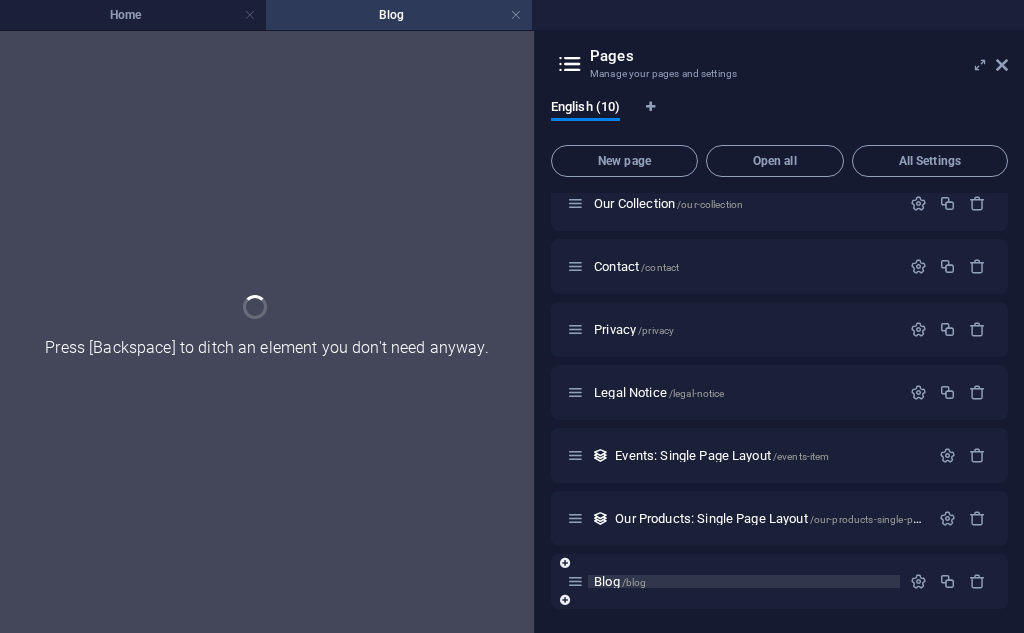 click on "Blog /blog" at bounding box center [744, 581] 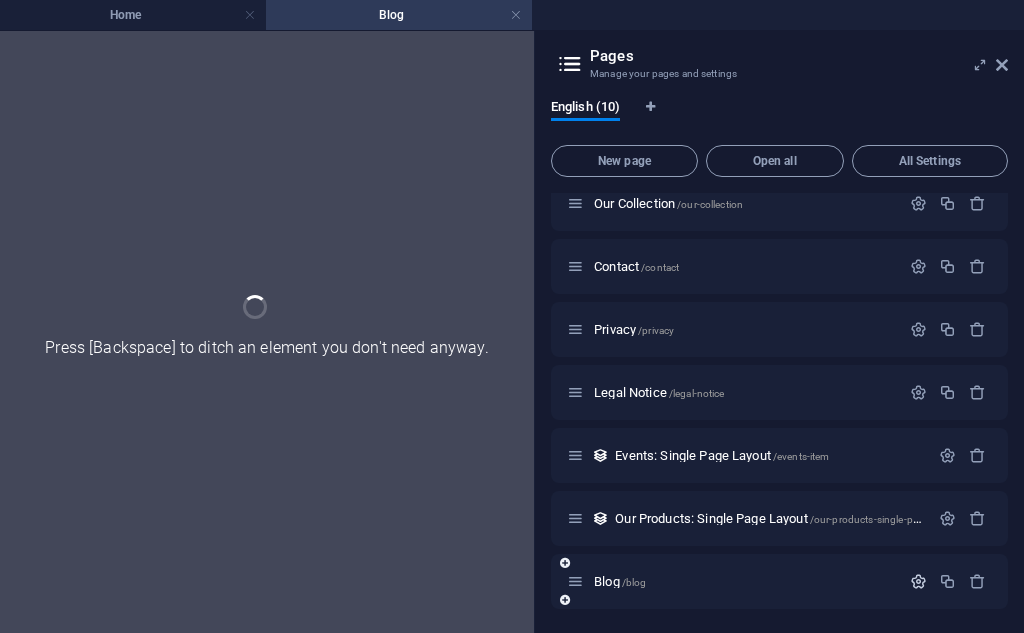 click at bounding box center (918, 581) 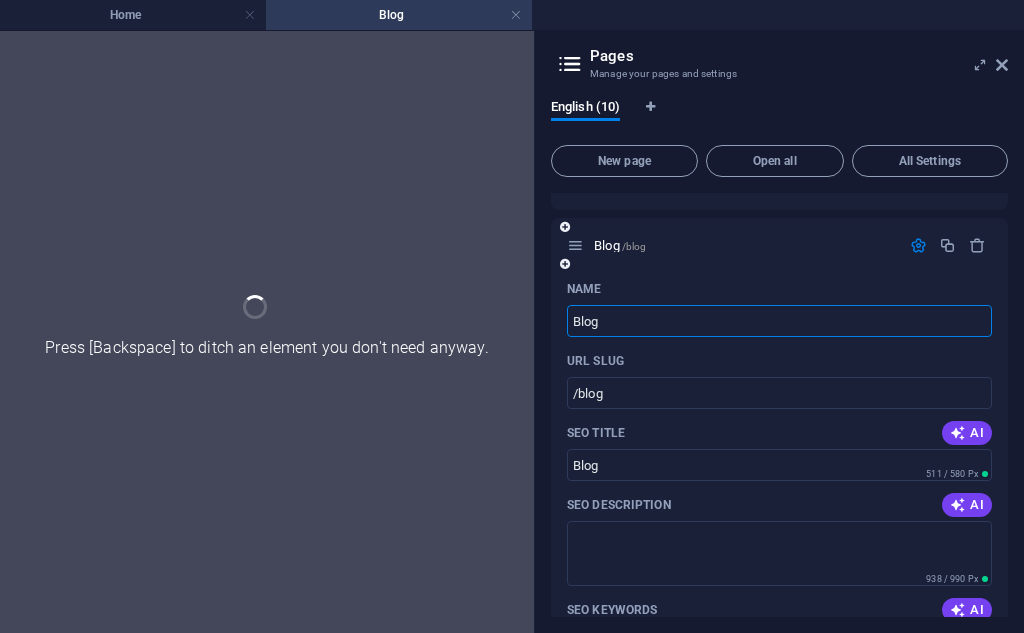 scroll, scrollTop: 458, scrollLeft: 0, axis: vertical 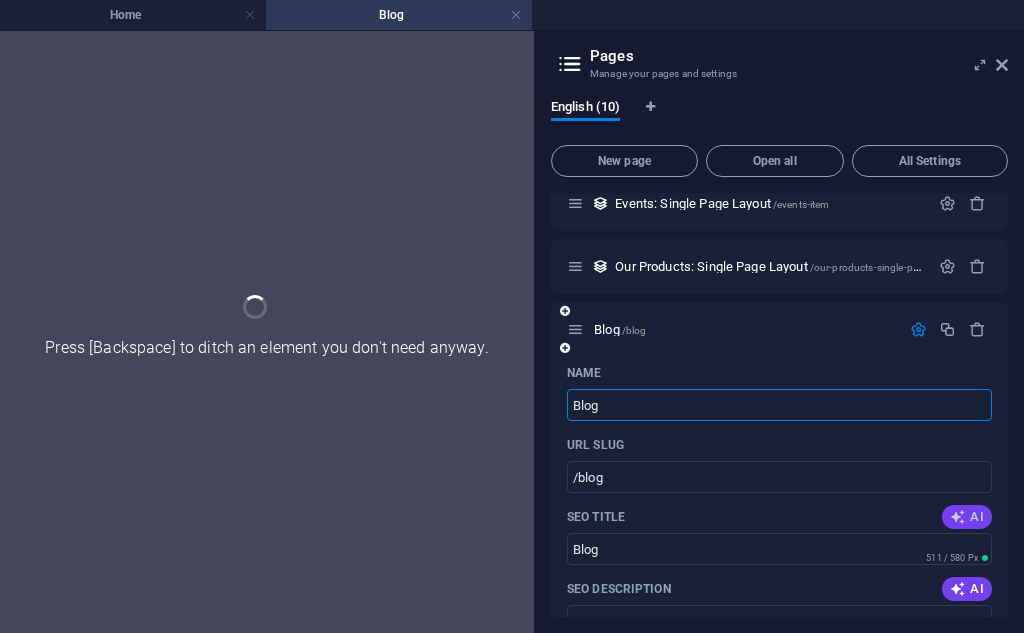click on "AI" at bounding box center [967, 517] 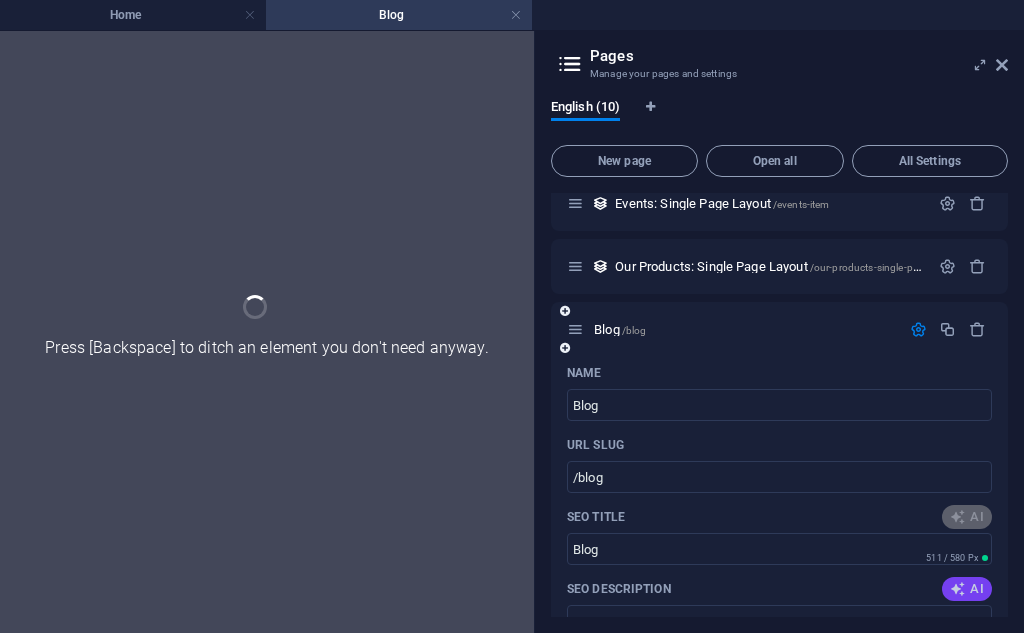 click on "AI" at bounding box center (967, 589) 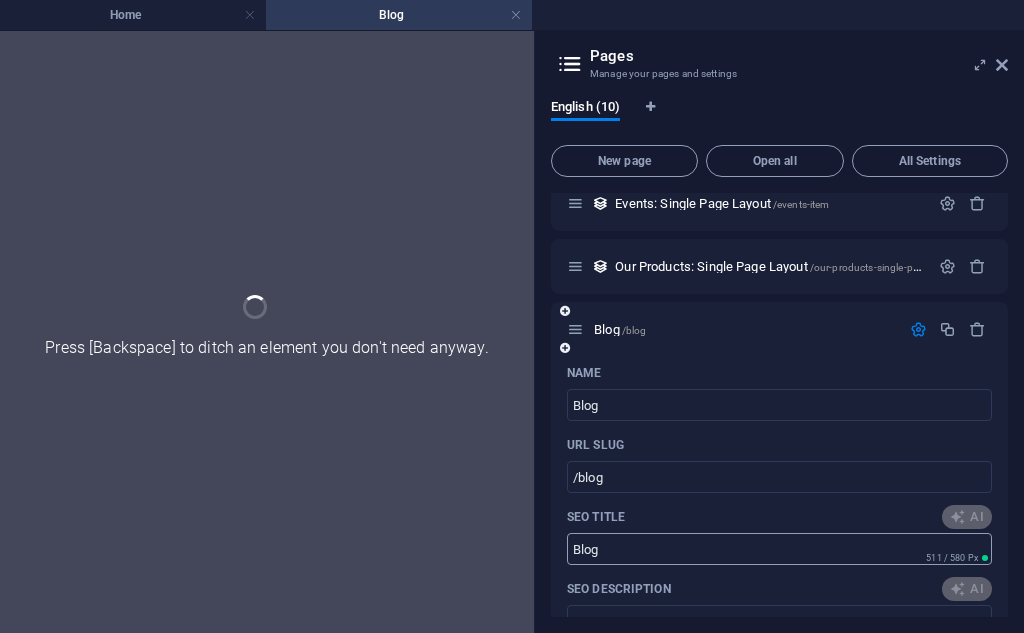 scroll, scrollTop: 625, scrollLeft: 0, axis: vertical 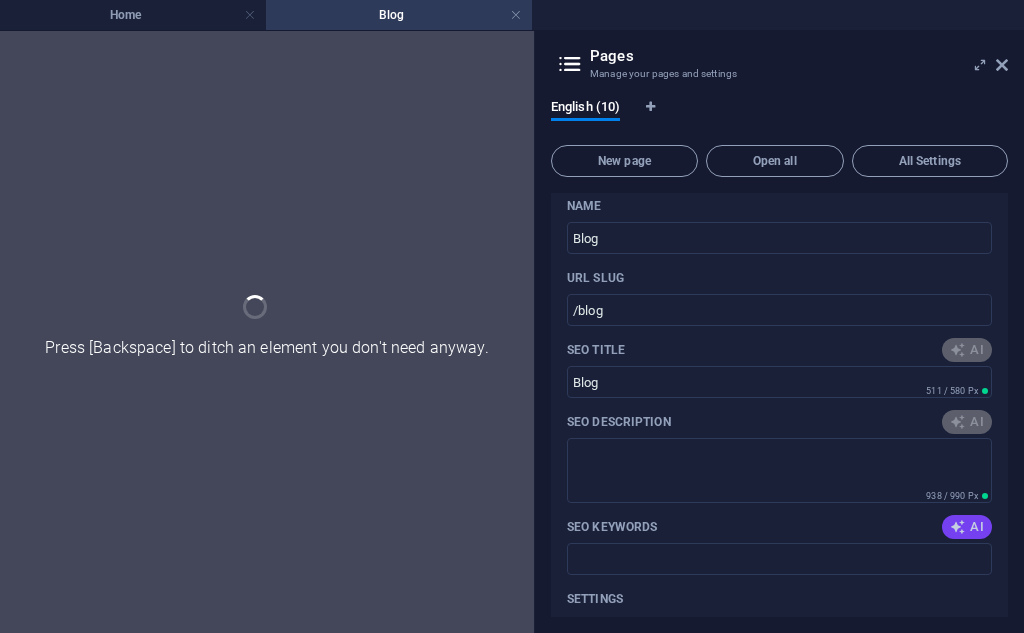 click on "AI" at bounding box center (967, 527) 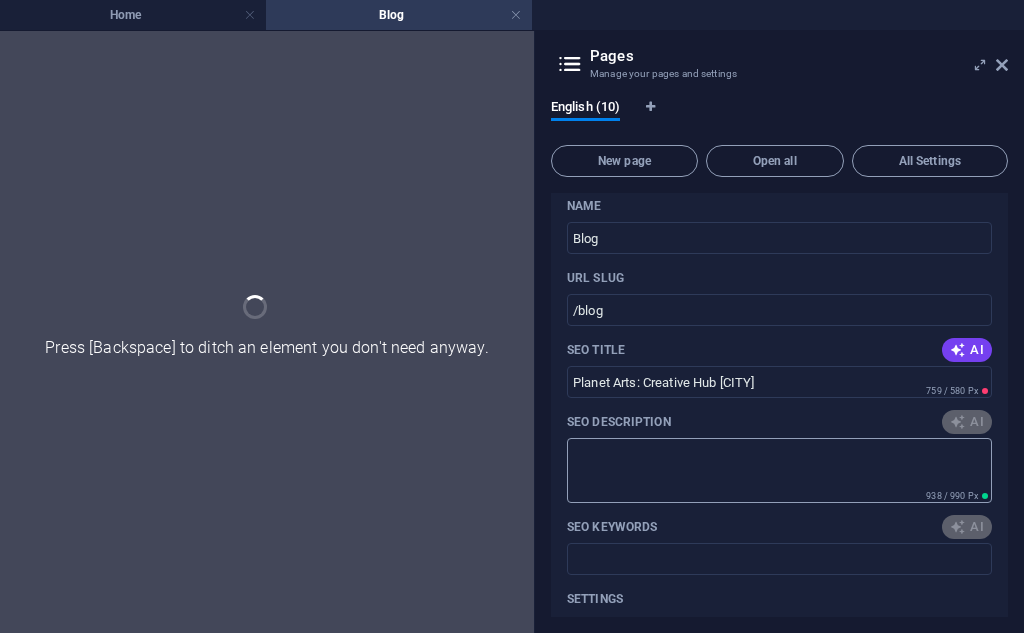 type on "Planet Arts: Creative Hub [CITY]" 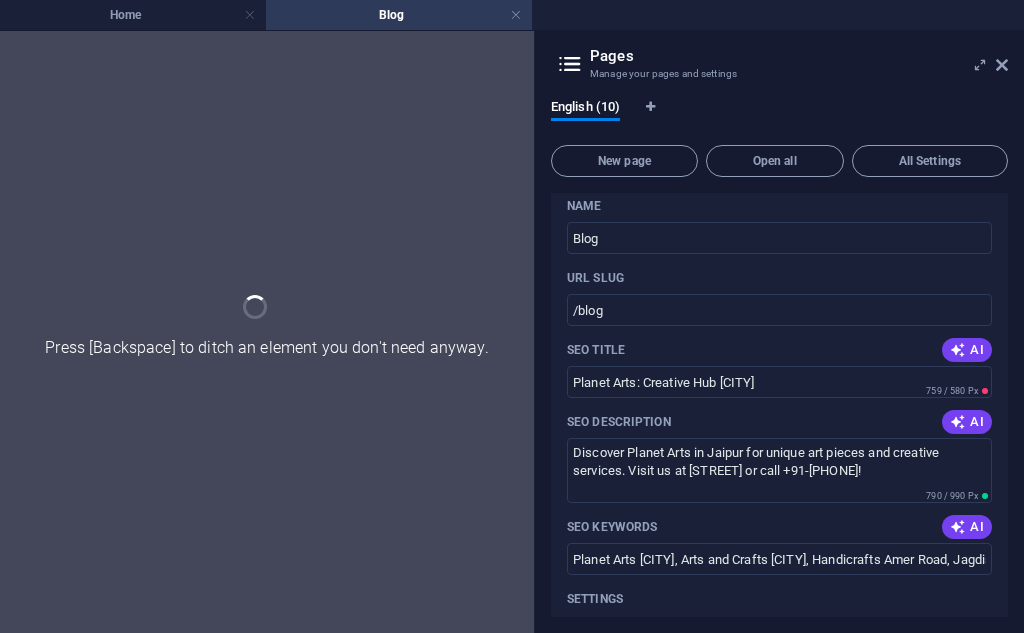 type on "Planet Arts: Creative Hub [CITY]" 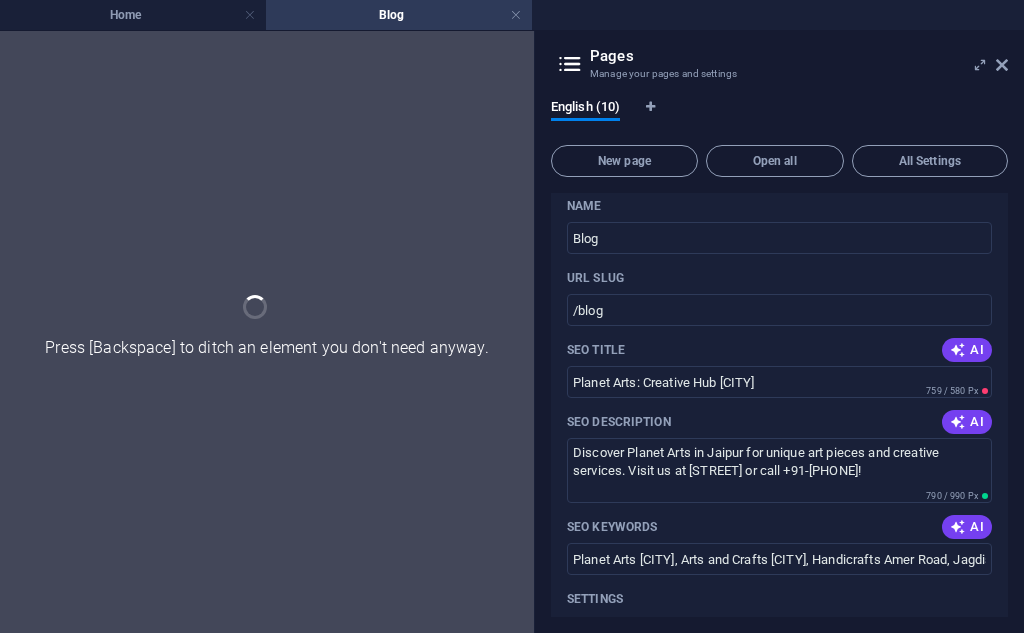 type on "Discover Planet Arts in Jaipur for unique art pieces and creative services. Visit us at [STREET] or call +91-[PHONE]!" 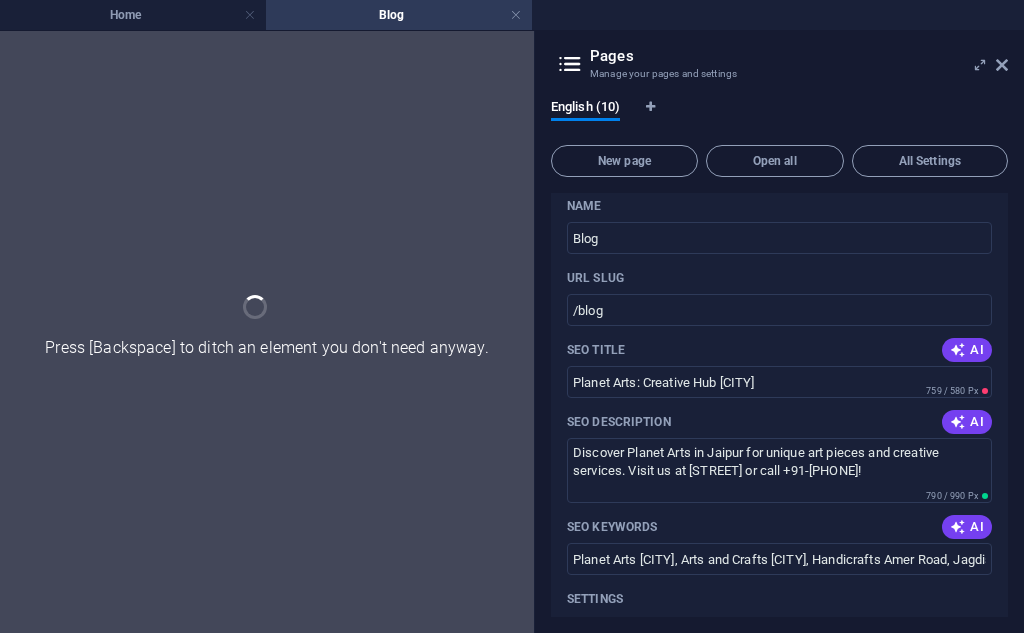 type on "Planet Arts [CITY], Arts and Crafts [CITY], Handicrafts Amer Road, Jagdish Colony Art Store, Creative Studio [CITY], Buy Art Online India" 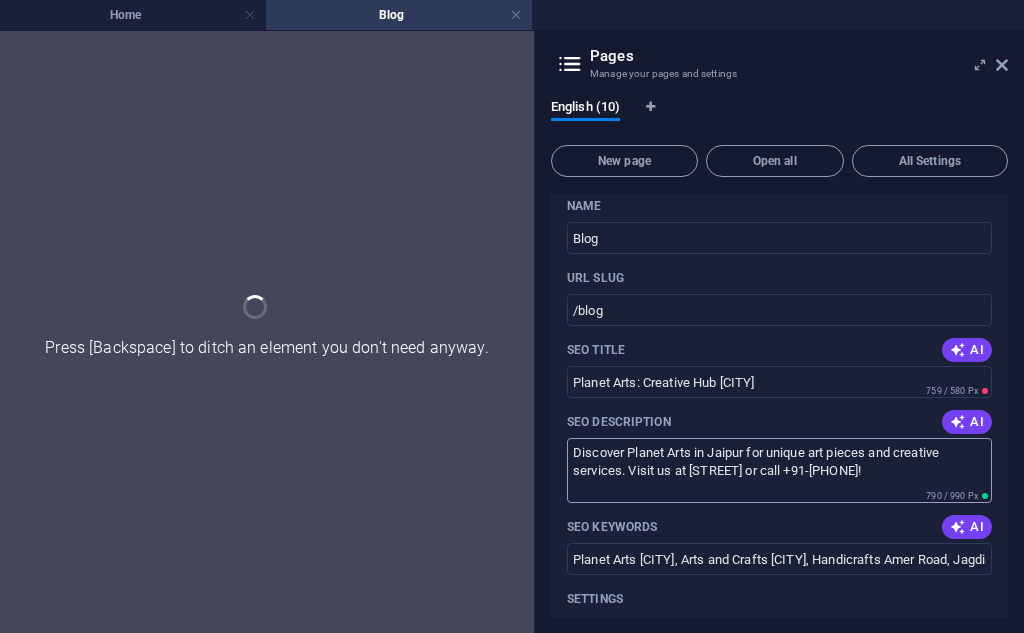 click on "Discover Planet Arts in Jaipur for unique art pieces and creative services. Visit us at [STREET] or call +91-[PHONE]!" at bounding box center [779, 470] 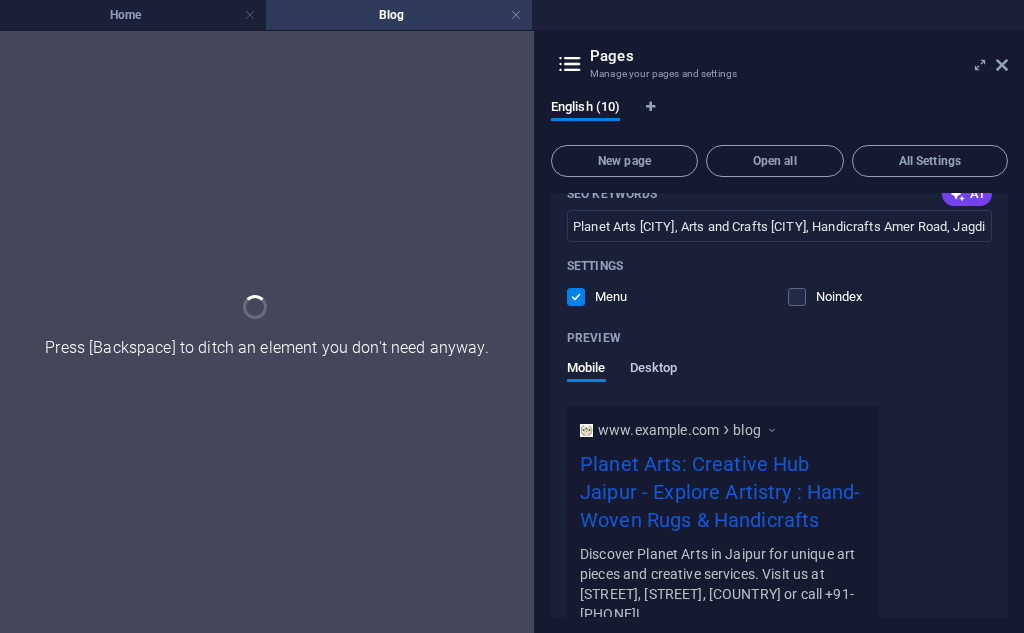 scroll, scrollTop: 1067, scrollLeft: 0, axis: vertical 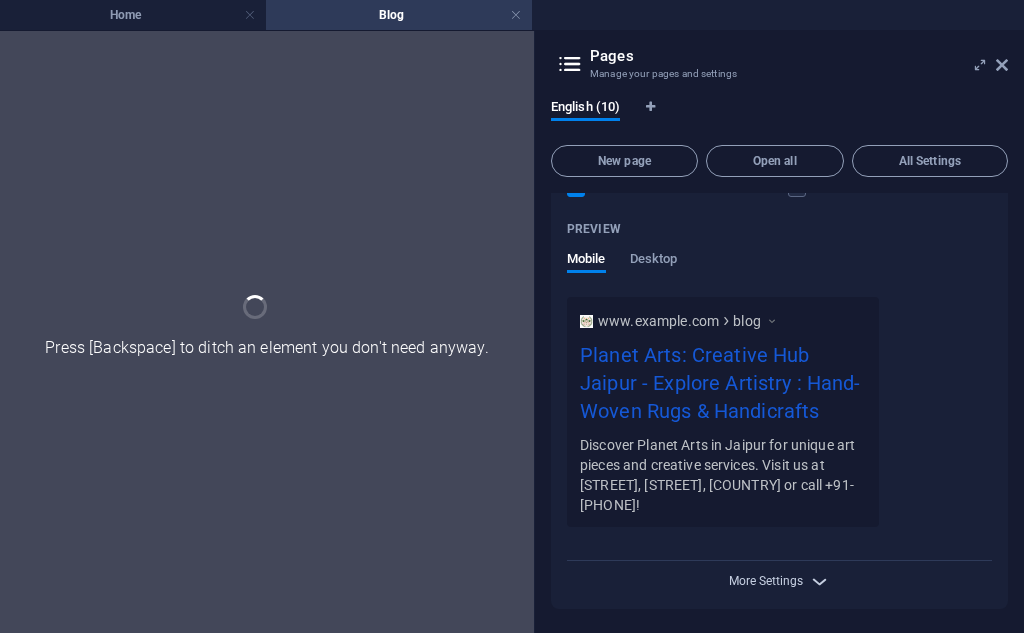 type on "Discover Planet Arts in Jaipur for unique art pieces and creative services. Visit us at [STREET], [STREET], [COUNTRY] or call +91-[PHONE]!" 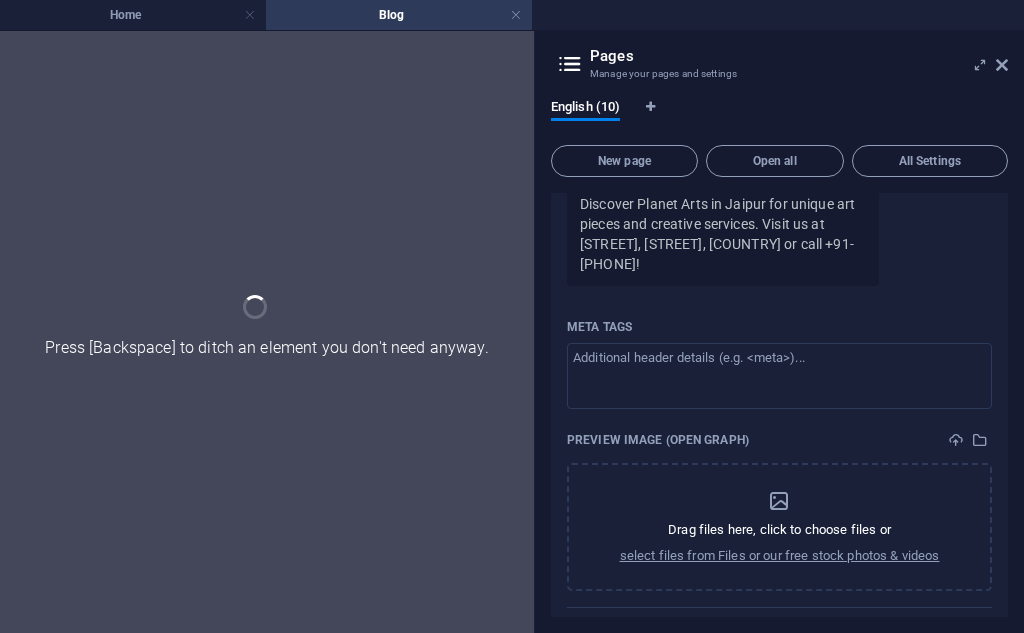 scroll, scrollTop: 1355, scrollLeft: 0, axis: vertical 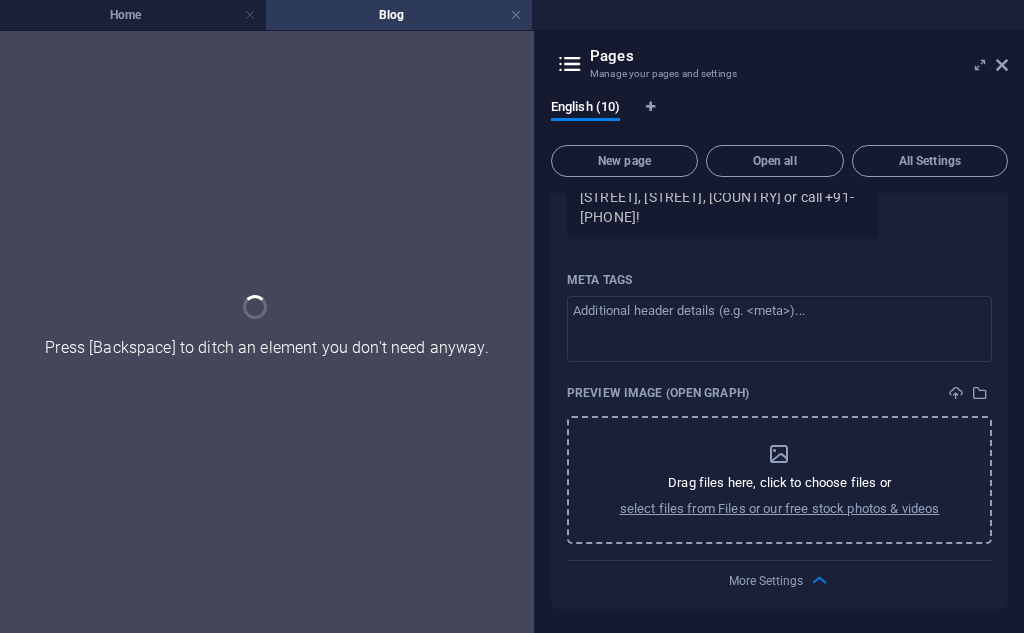 click on "Drag files here, click to choose files or select files from Files or our free stock photos & videos" at bounding box center (780, 480) 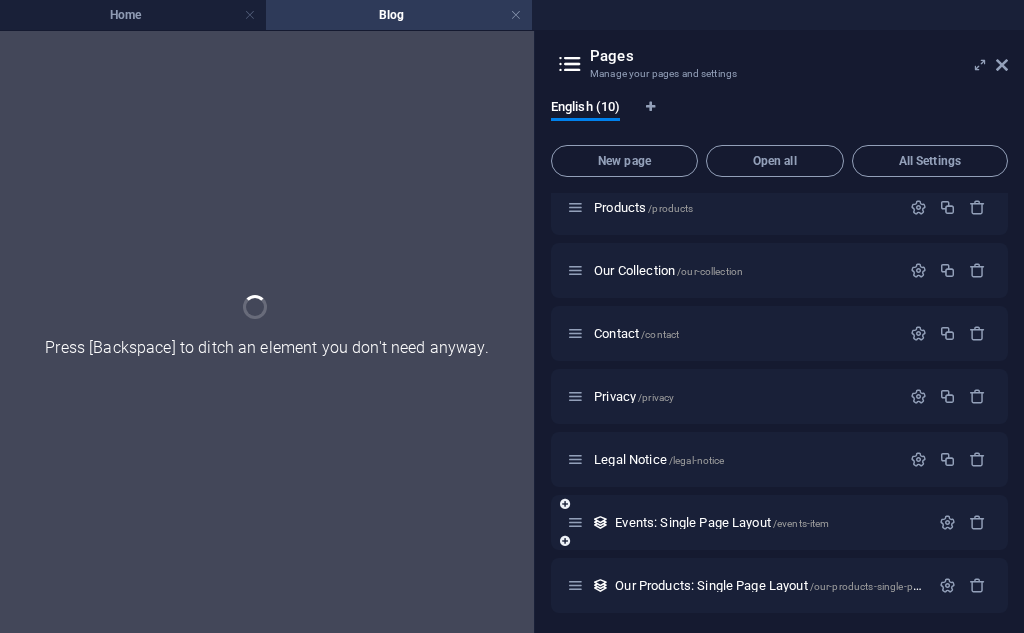 scroll, scrollTop: 0, scrollLeft: 0, axis: both 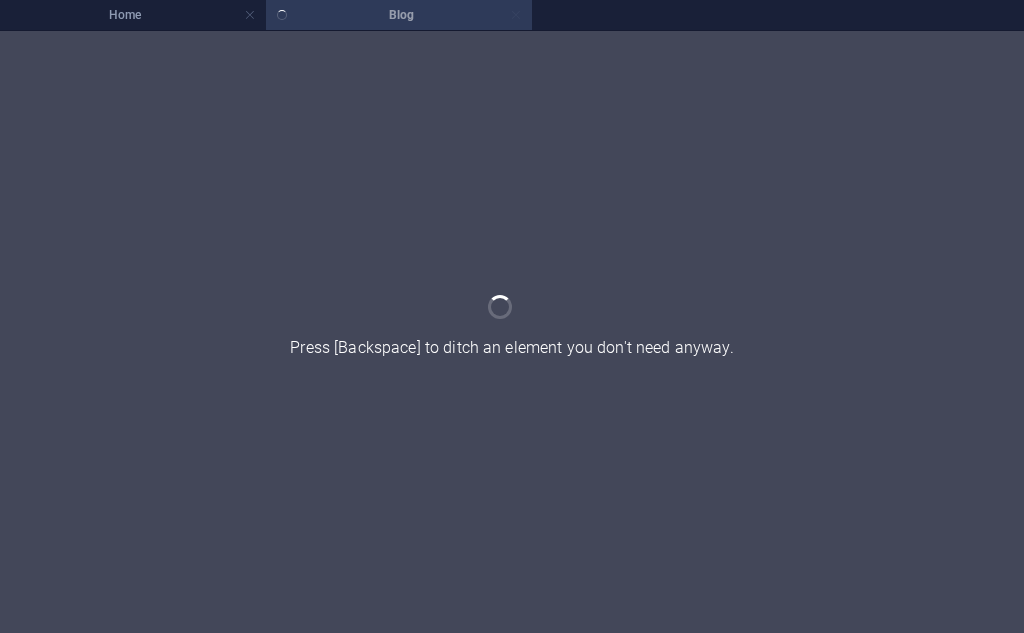 click at bounding box center [512, 332] 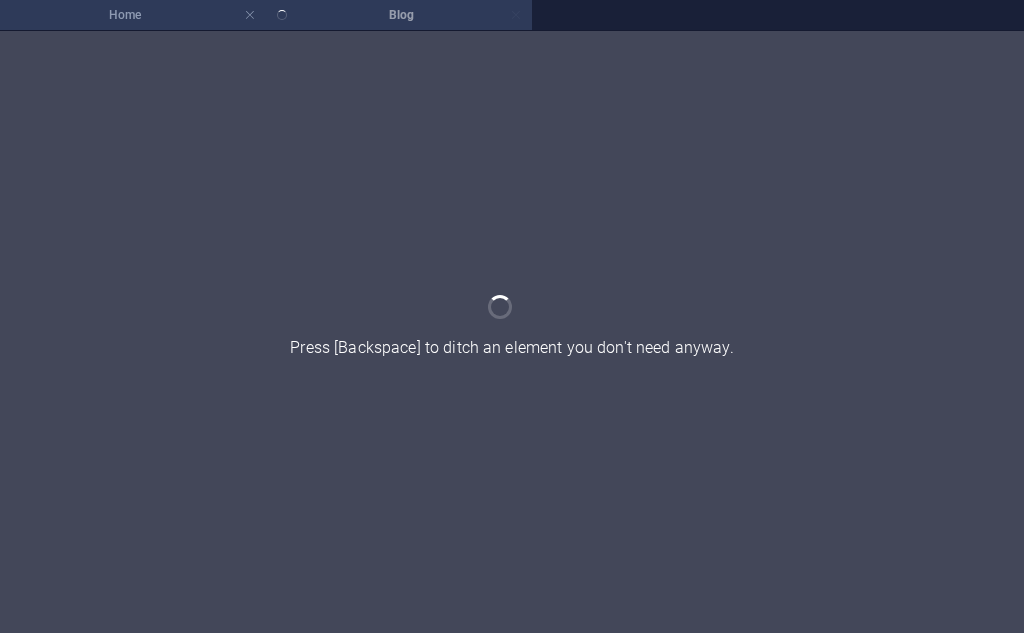 click on "Home" at bounding box center [133, 15] 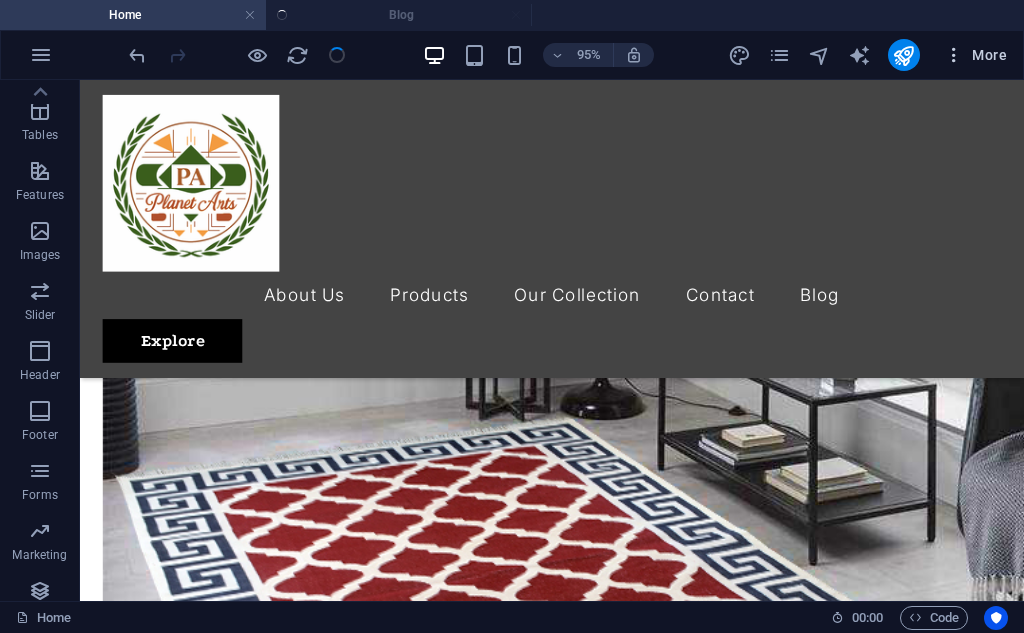click at bounding box center (954, 55) 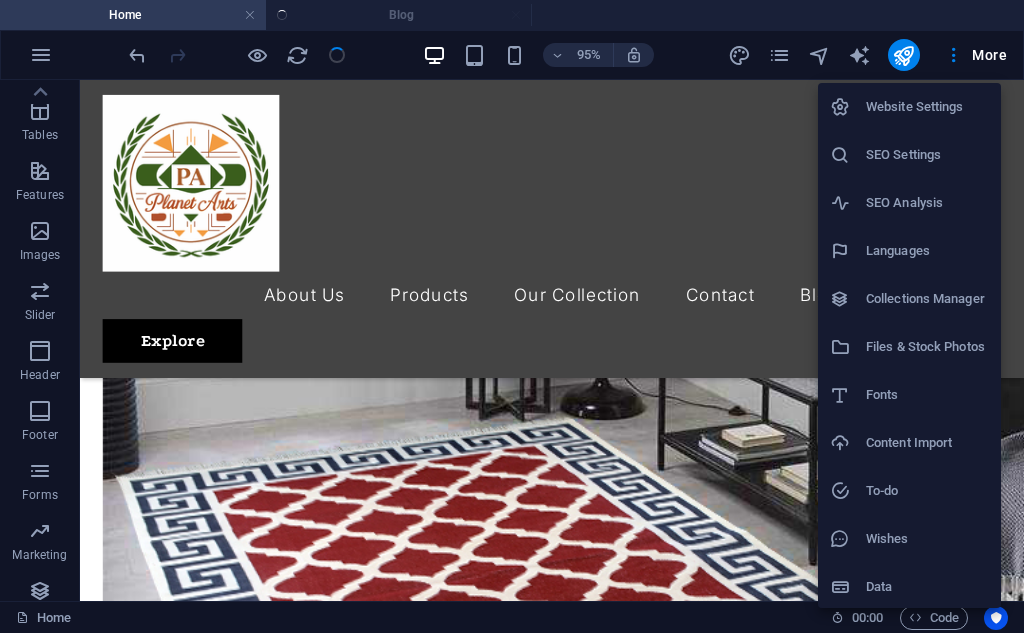 click at bounding box center (512, 316) 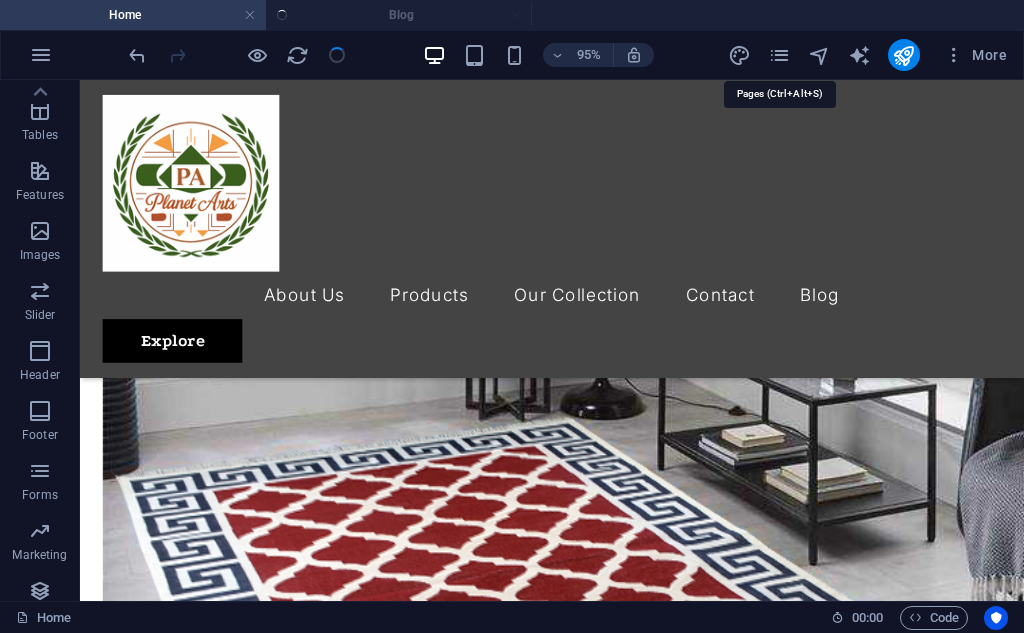 click at bounding box center [779, 55] 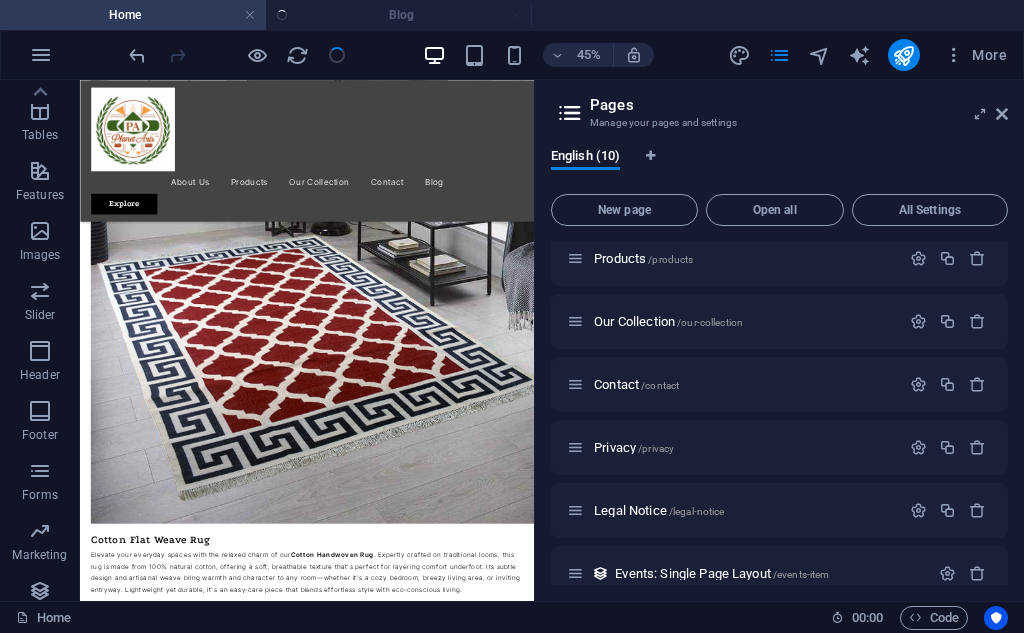 scroll, scrollTop: 287, scrollLeft: 0, axis: vertical 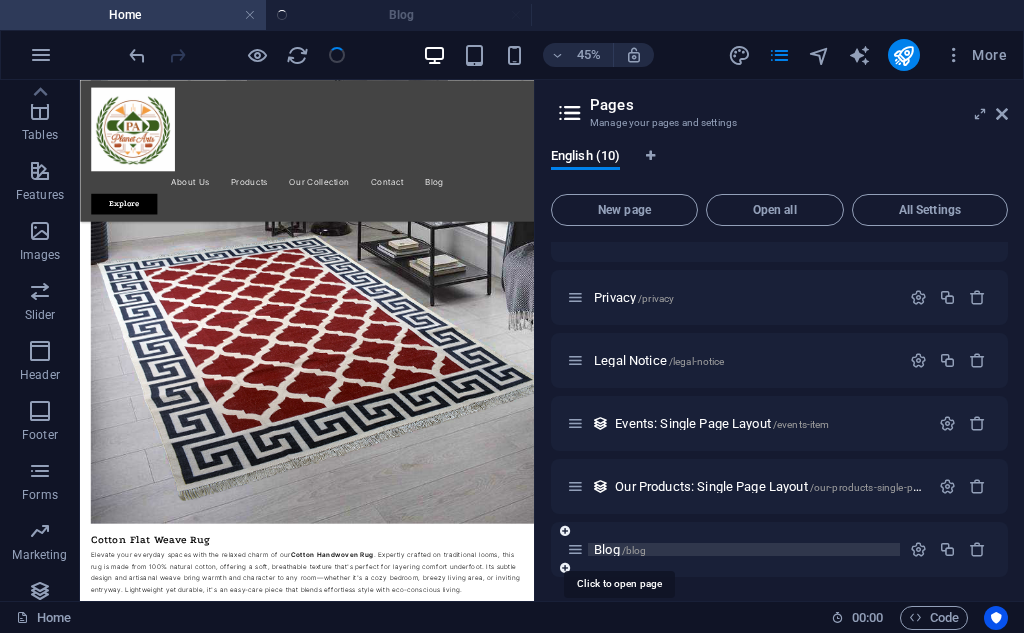 click on "/blog" at bounding box center [634, 550] 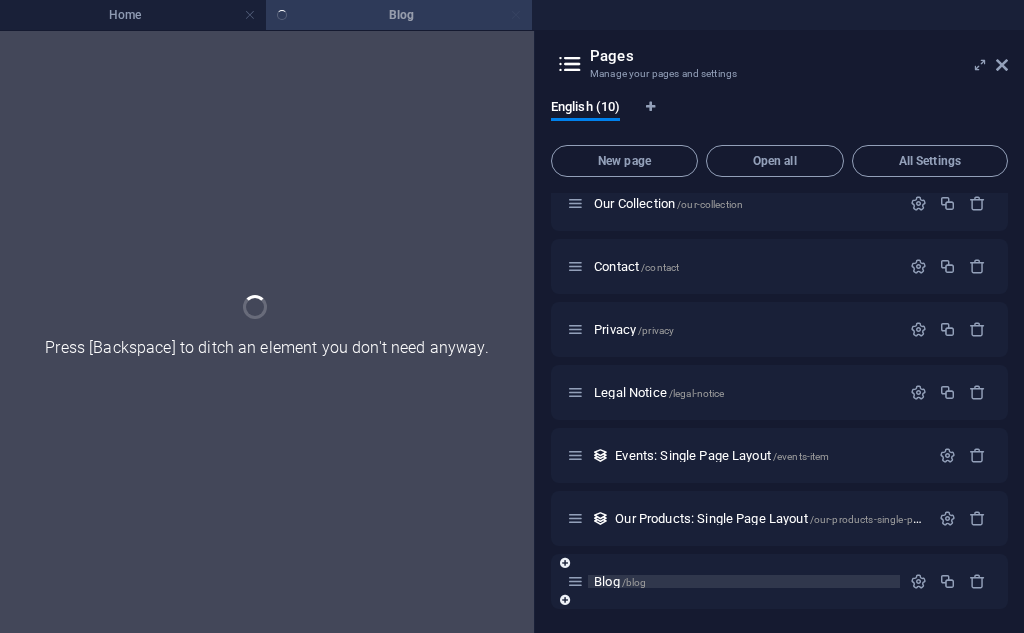 scroll, scrollTop: 0, scrollLeft: 0, axis: both 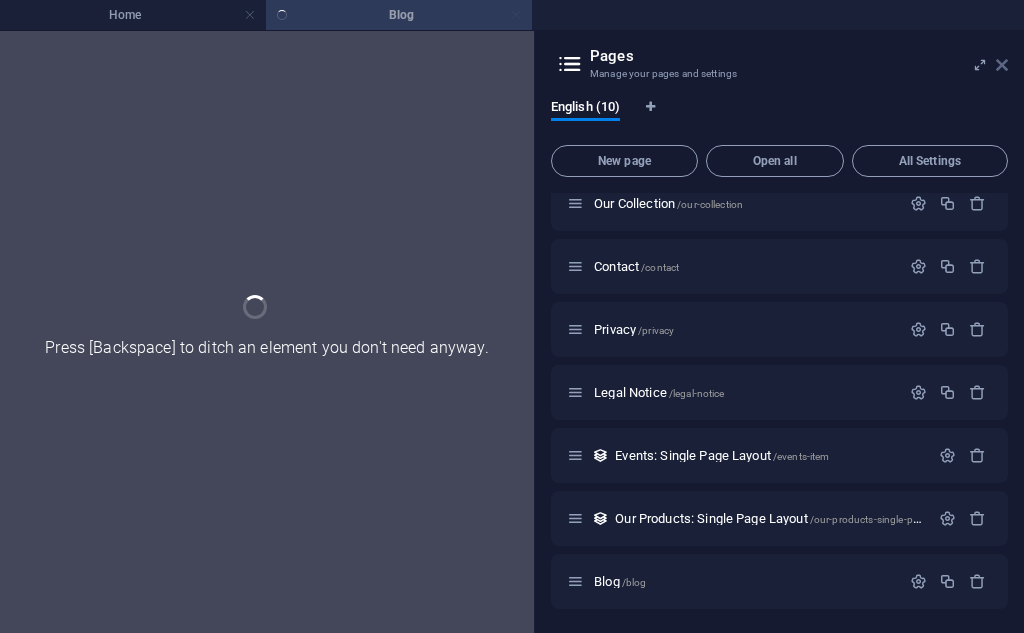 click at bounding box center (1002, 65) 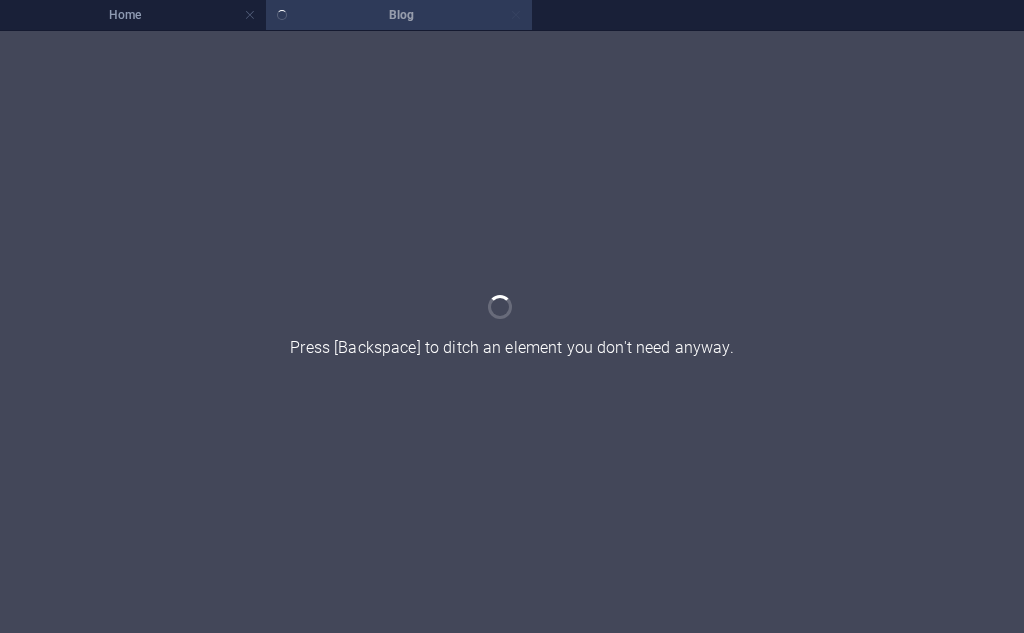 click on "Home Blog" at bounding box center [512, 15] 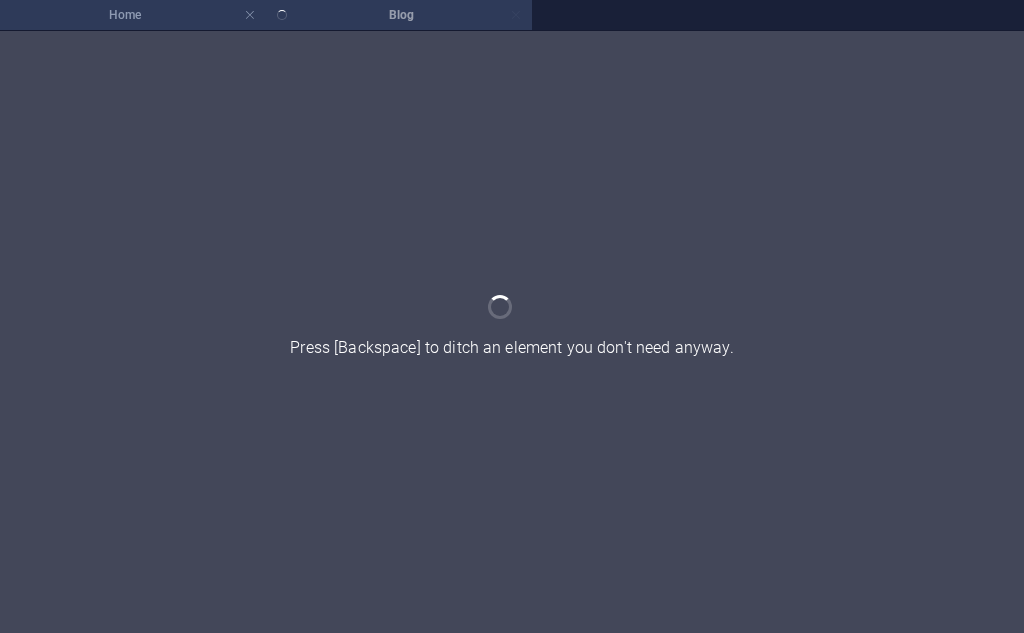 click on "Home" at bounding box center (133, 15) 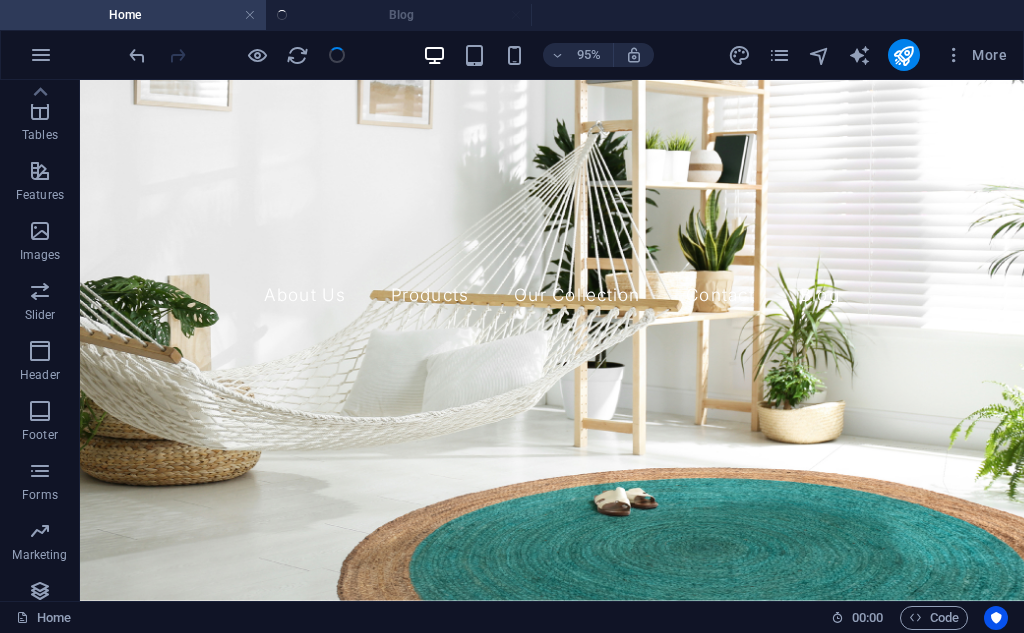 scroll, scrollTop: 4500, scrollLeft: 0, axis: vertical 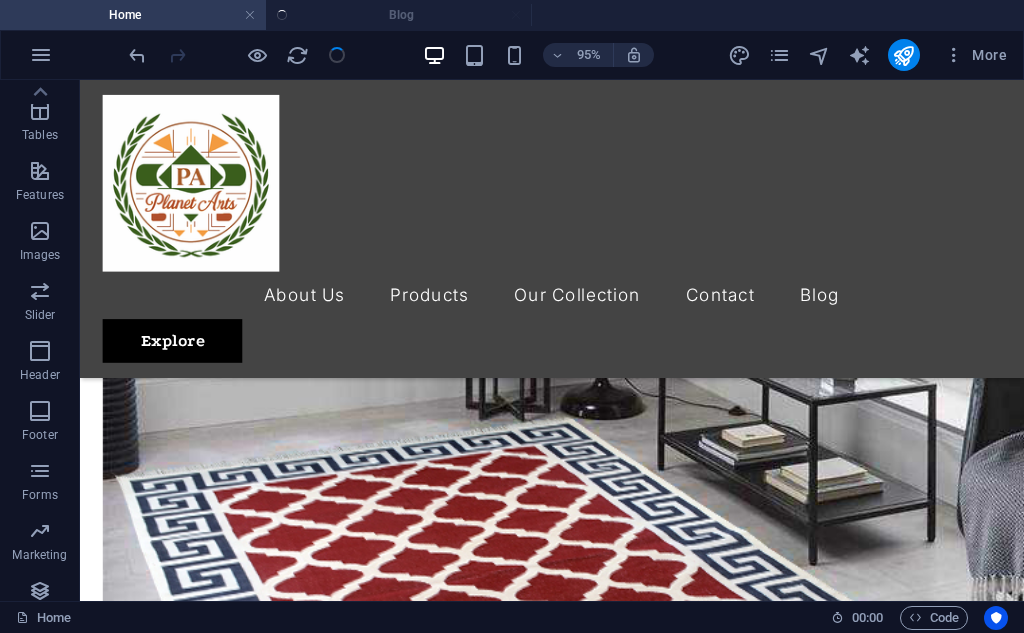 click on "Home Blog" at bounding box center (512, 15) 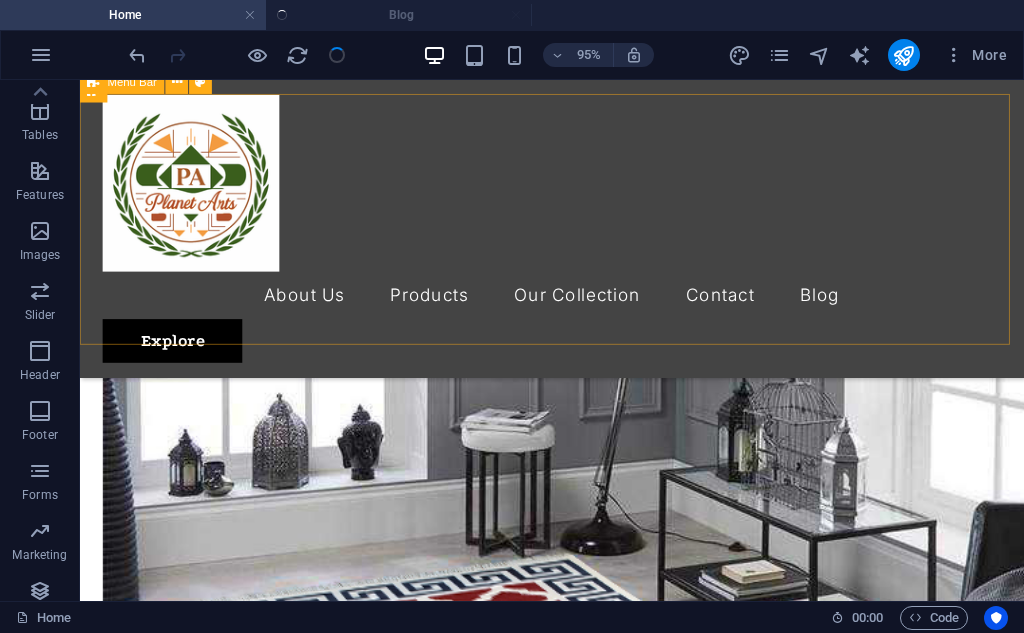 scroll, scrollTop: 4333, scrollLeft: 0, axis: vertical 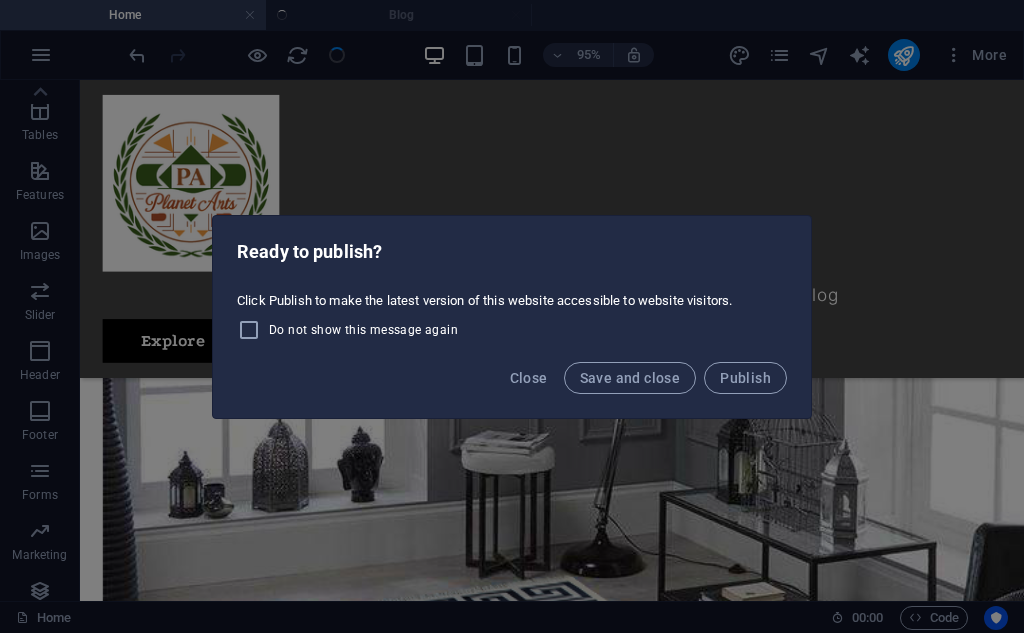 click on "Do not show this message again" at bounding box center (363, 330) 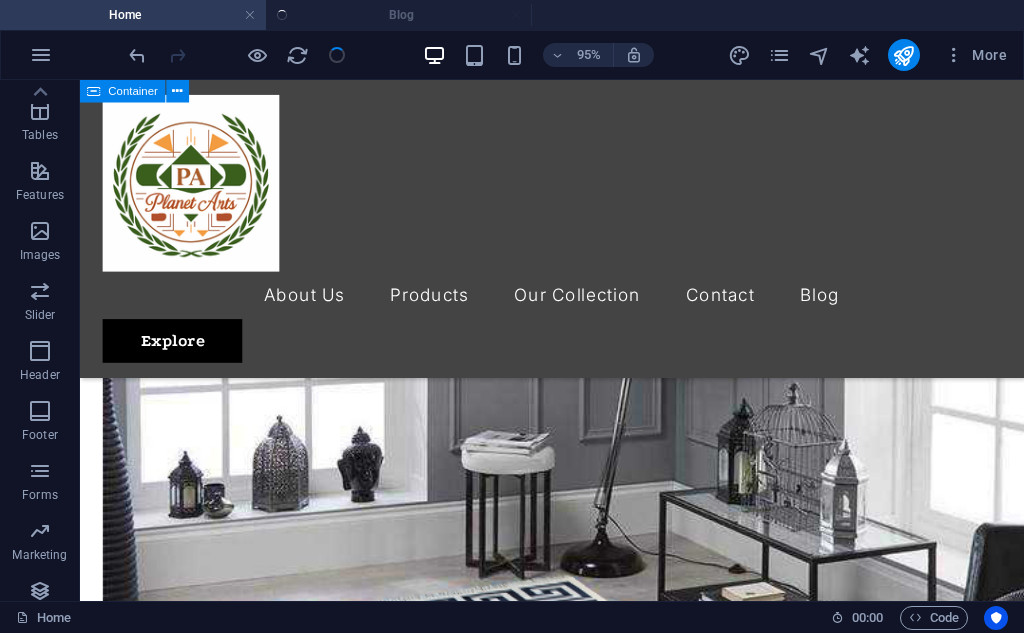 click on "Home Blog" at bounding box center (512, 15) 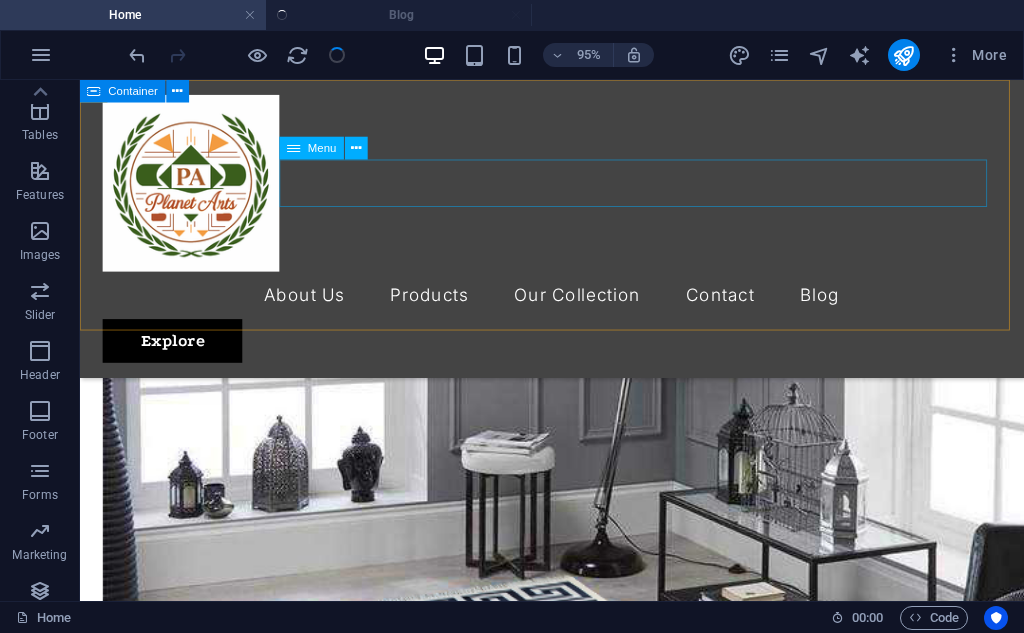click on "About Us Products Our Collection Contact Blog" at bounding box center [577, 307] 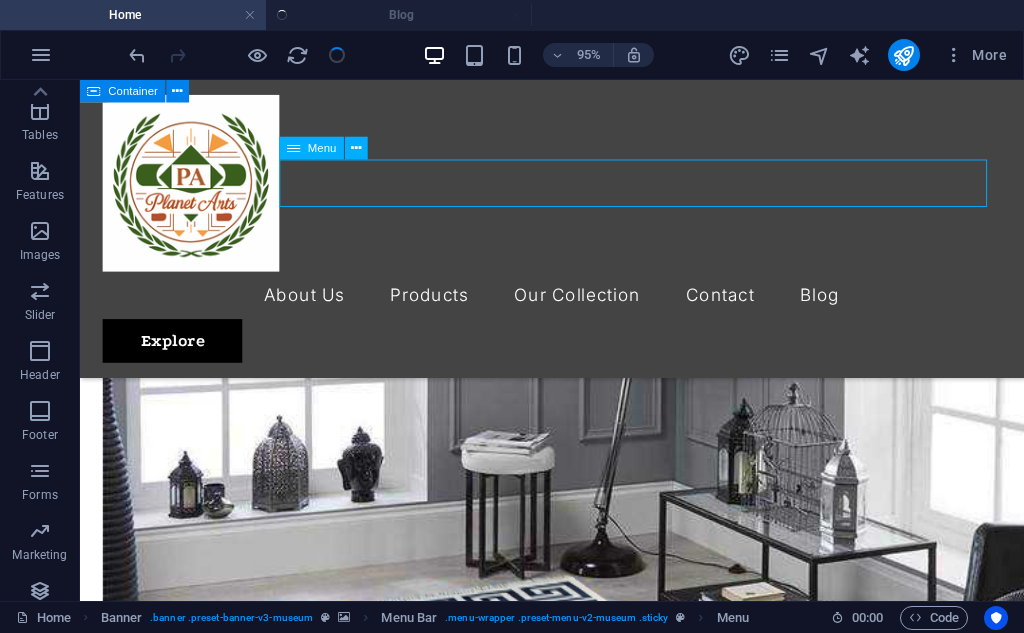 click on "About Us Products Our Collection Contact Blog" at bounding box center (577, 307) 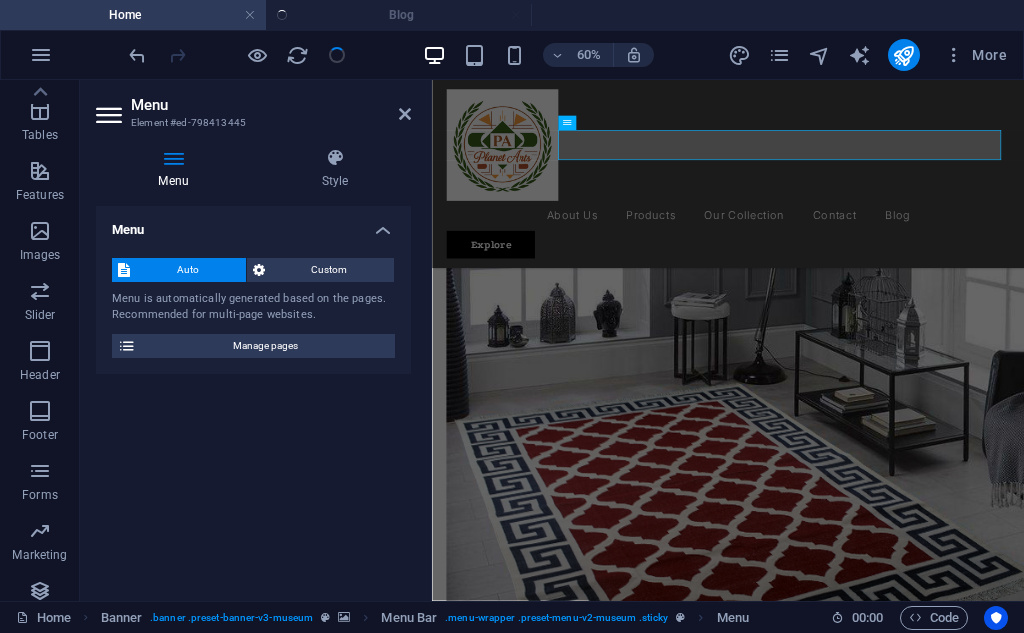 click on "Menu" at bounding box center [271, 105] 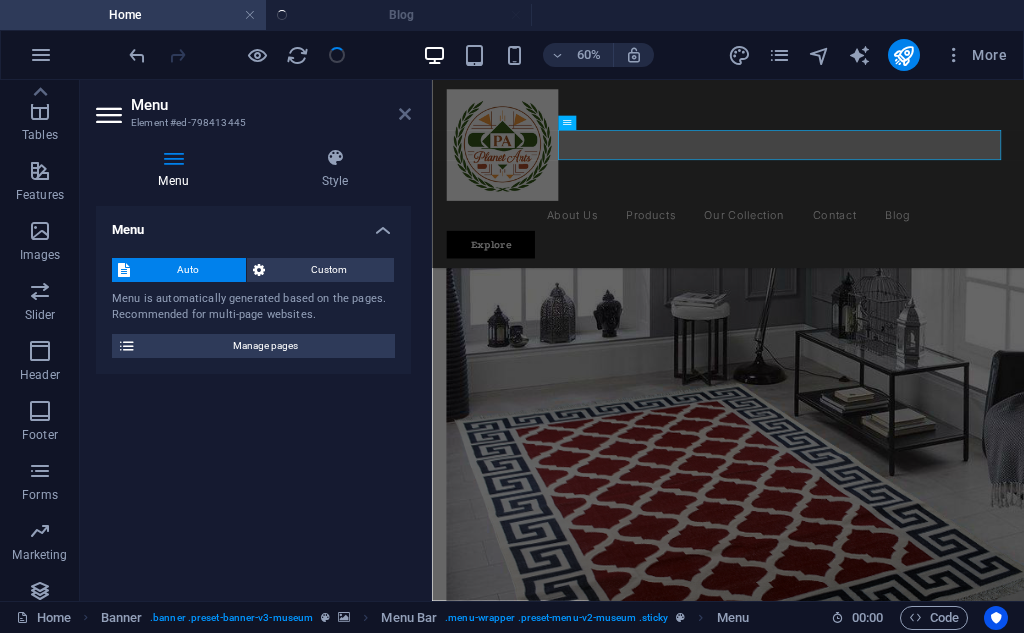 click at bounding box center (405, 114) 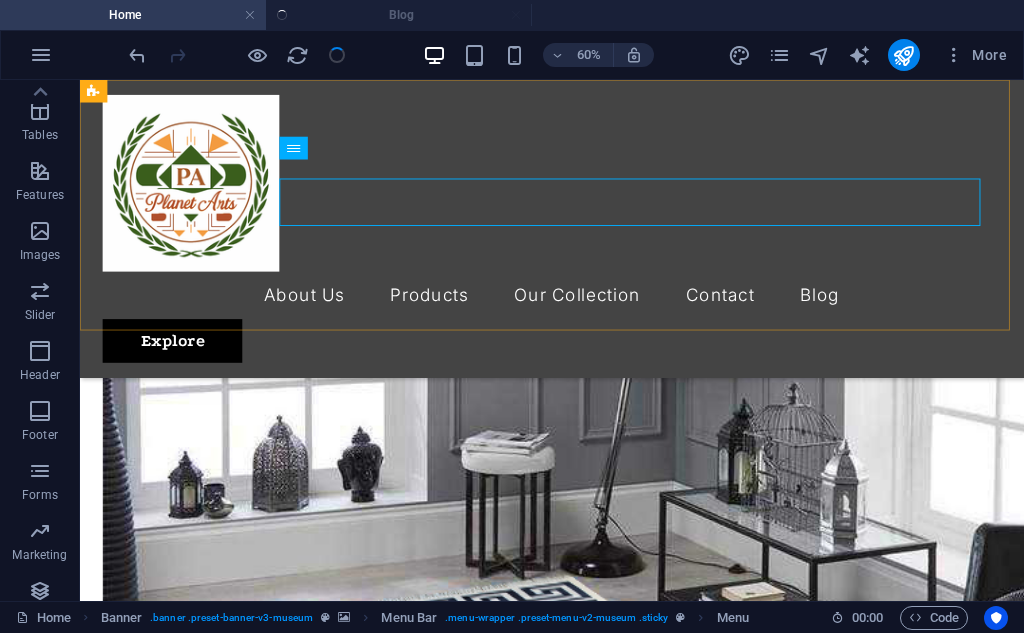scroll, scrollTop: 4313, scrollLeft: 0, axis: vertical 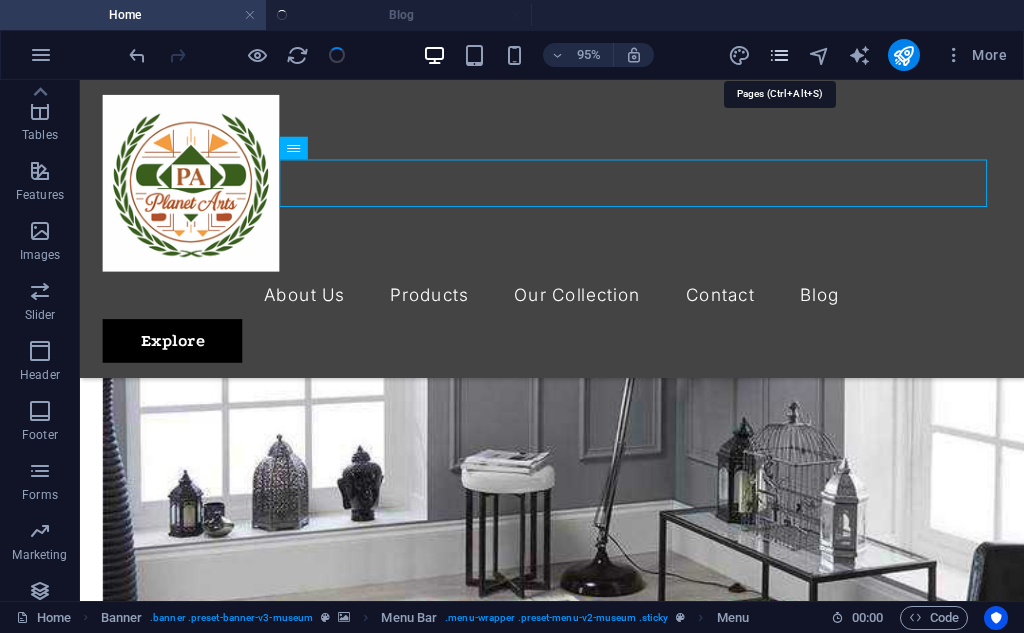 drag, startPoint x: 790, startPoint y: 53, endPoint x: 780, endPoint y: 55, distance: 10.198039 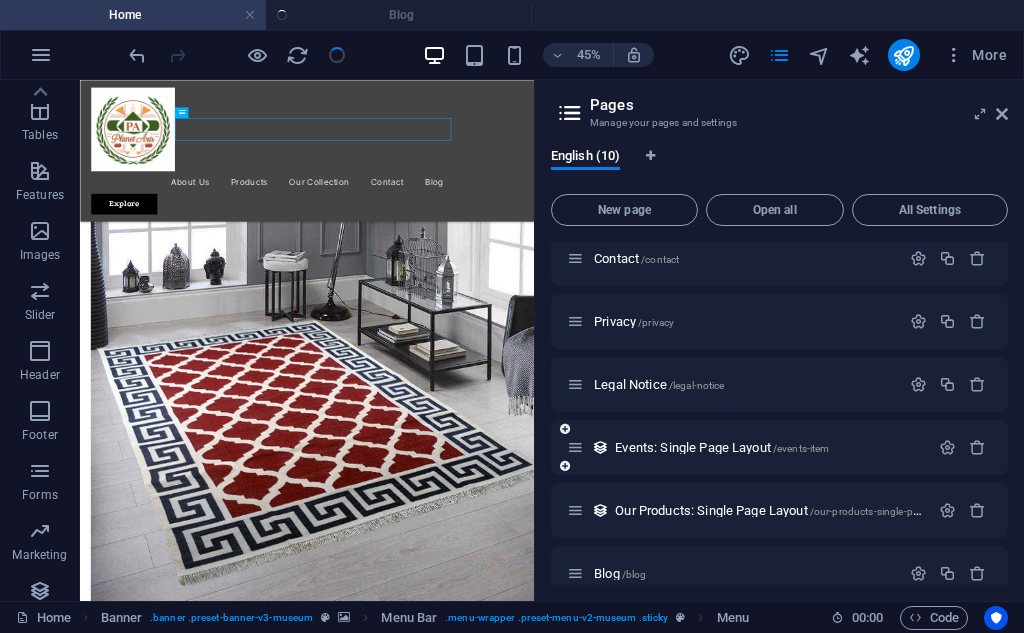 scroll, scrollTop: 287, scrollLeft: 0, axis: vertical 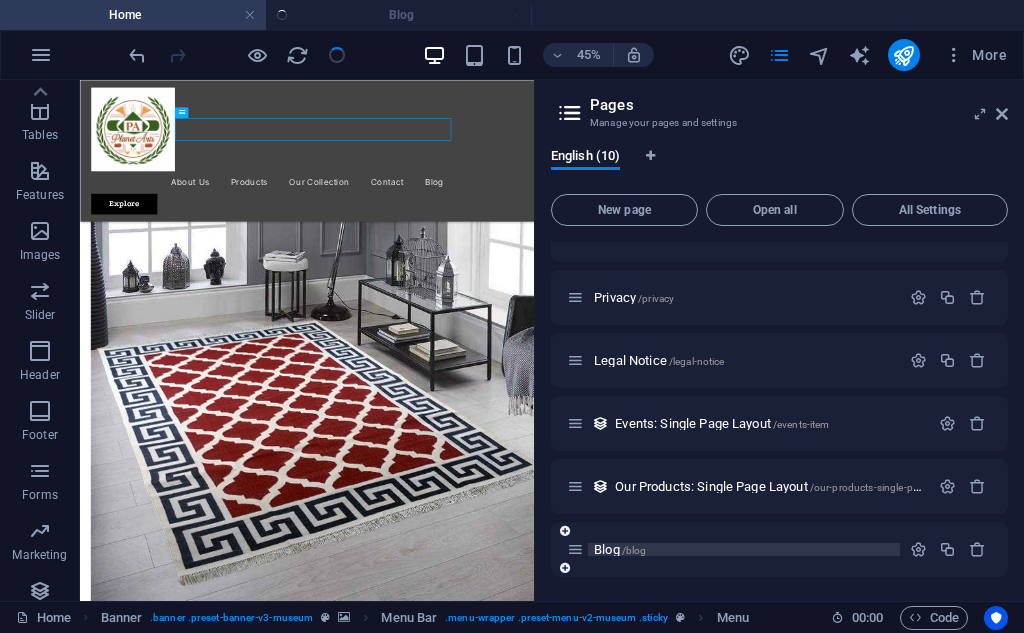 click on "Blog /blog" at bounding box center [620, 549] 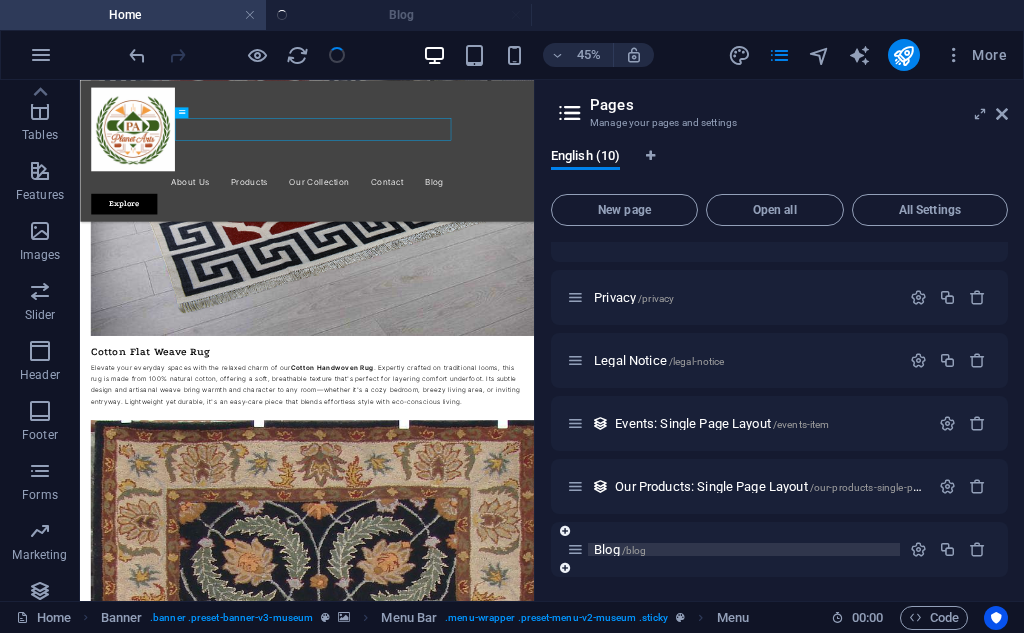 scroll, scrollTop: 206, scrollLeft: 0, axis: vertical 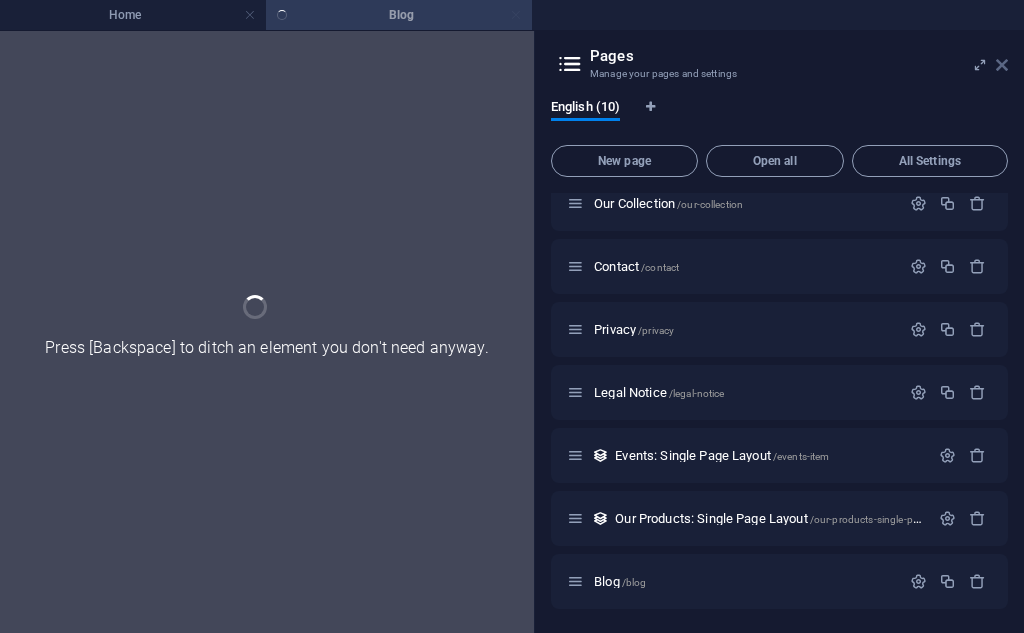 click at bounding box center [1002, 65] 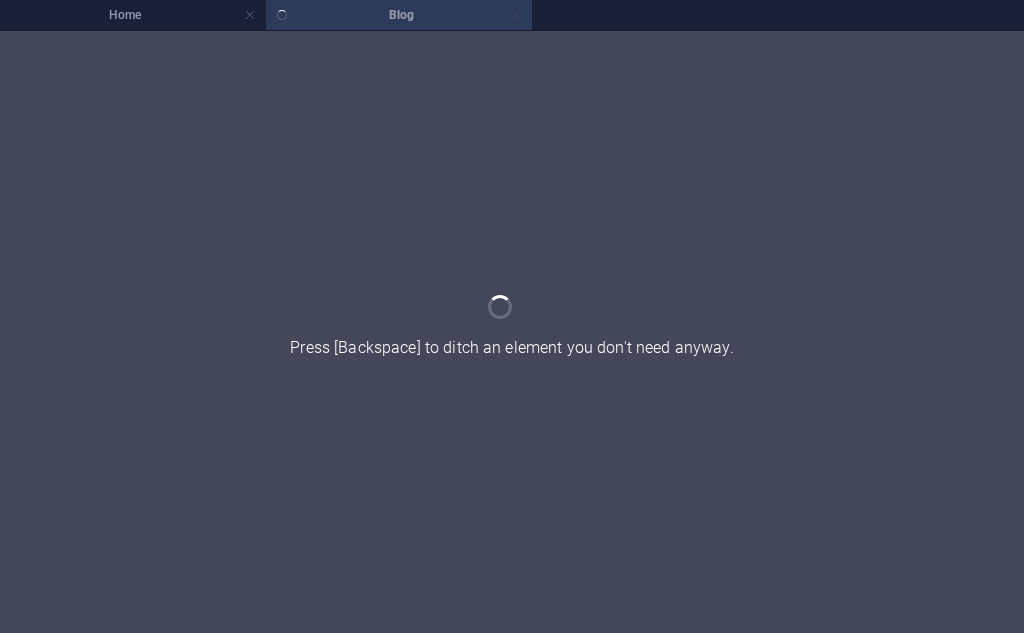 click on "Home Blog" at bounding box center (512, 15) 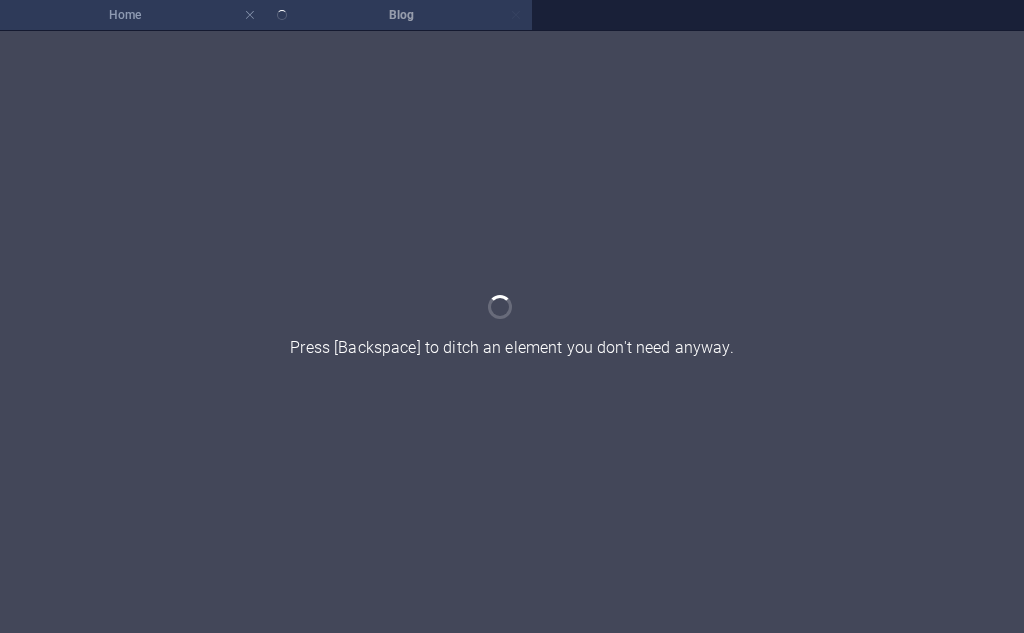 click on "Home" at bounding box center (133, 15) 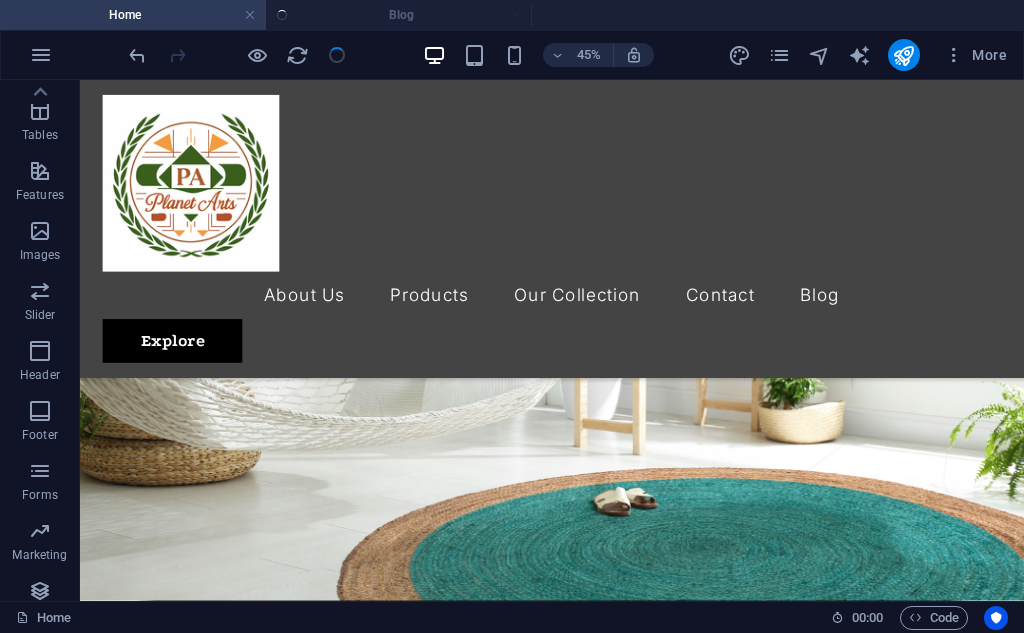 scroll, scrollTop: 4313, scrollLeft: 0, axis: vertical 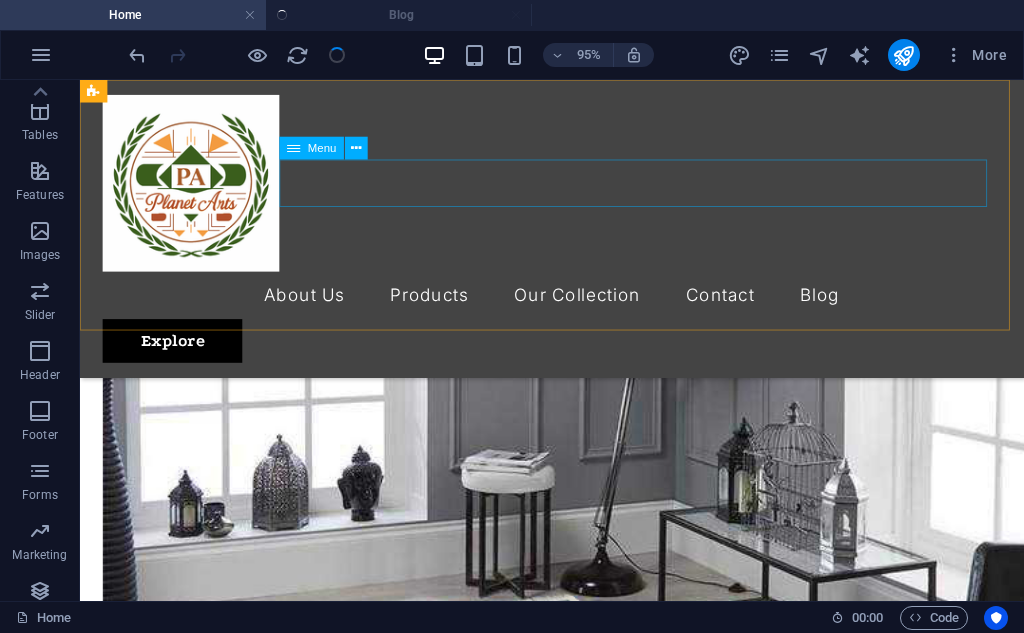 click on "About Us Products Our Collection Contact Blog" at bounding box center [577, 307] 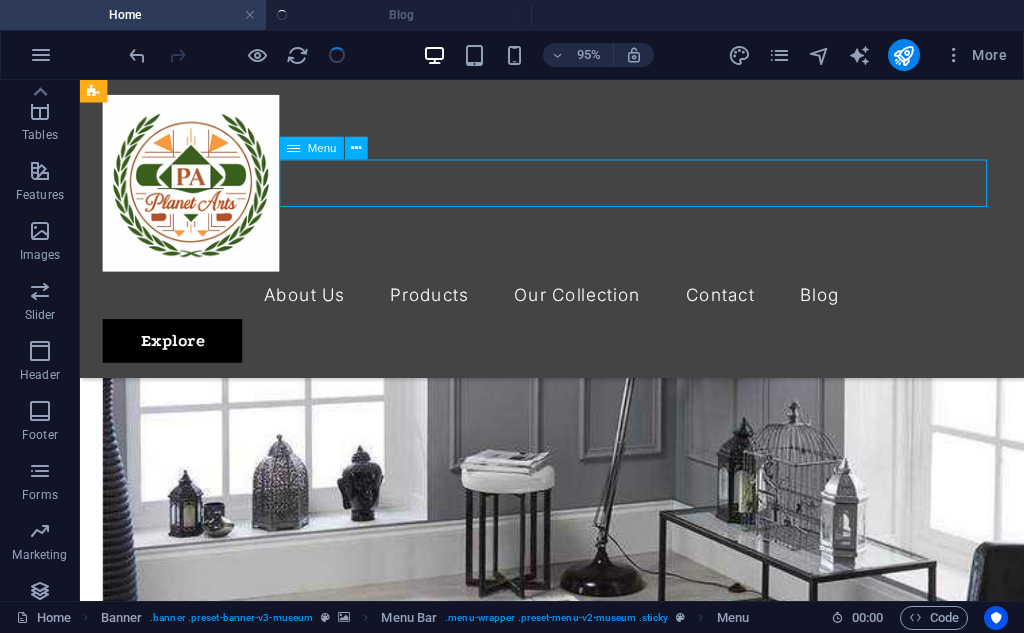click on "About Us Products Our Collection Contact Blog" at bounding box center [577, 307] 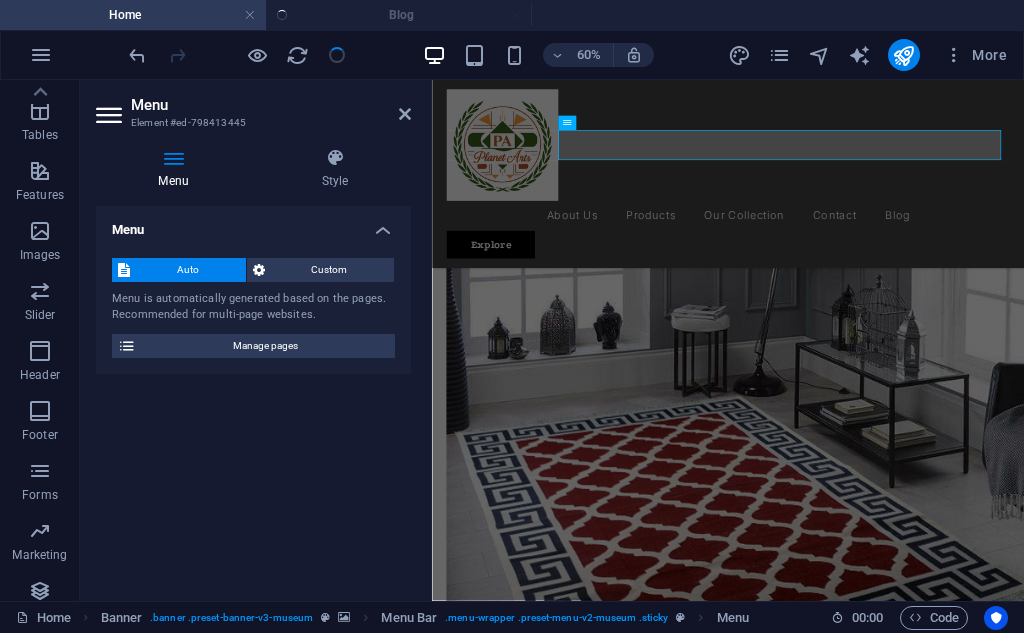 click on "Menu" at bounding box center [271, 105] 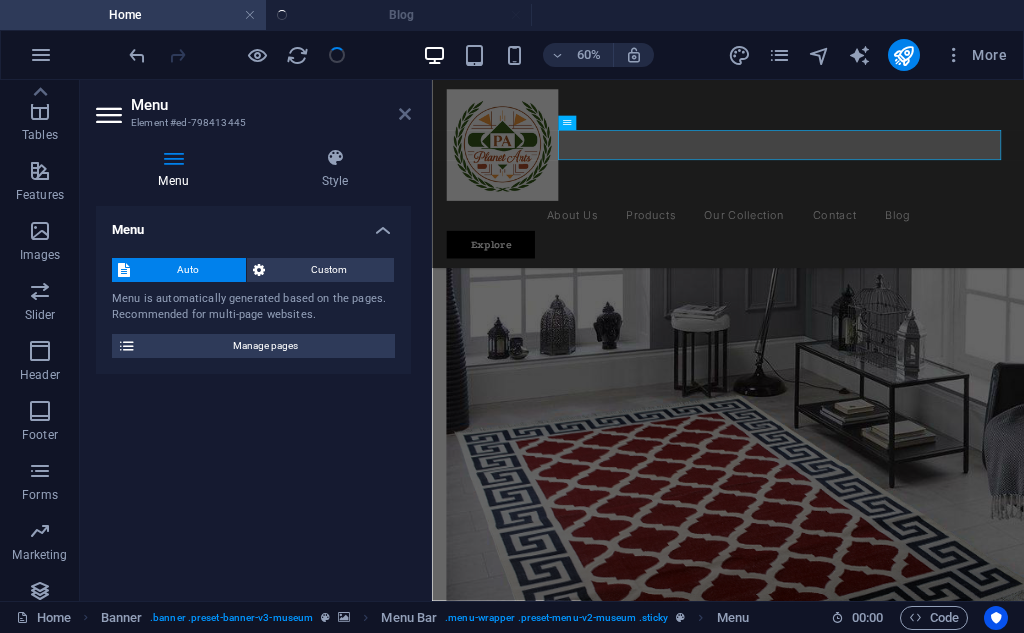click at bounding box center (405, 114) 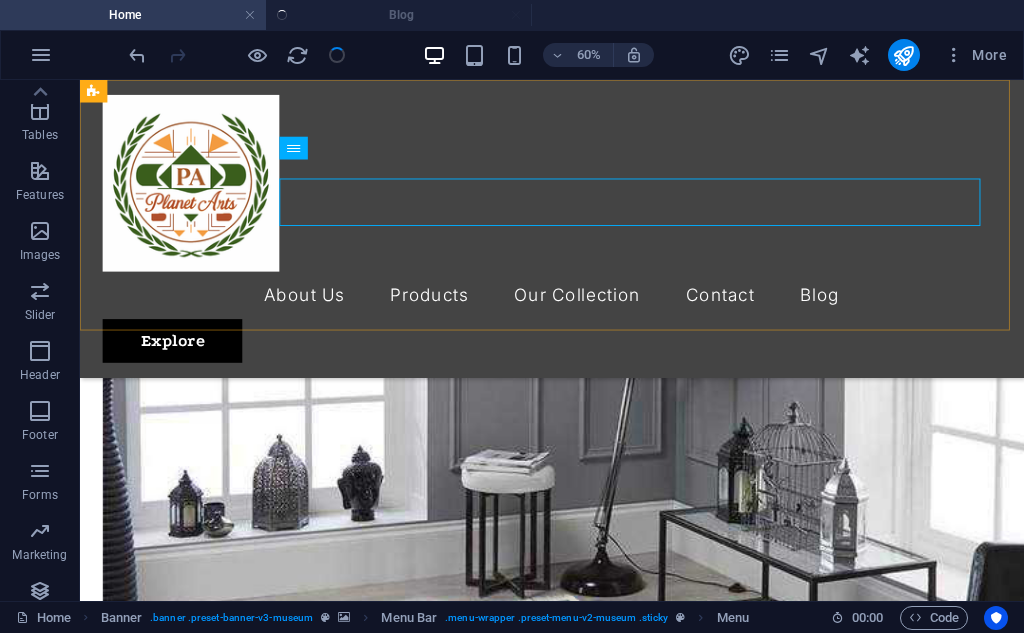scroll, scrollTop: 4293, scrollLeft: 0, axis: vertical 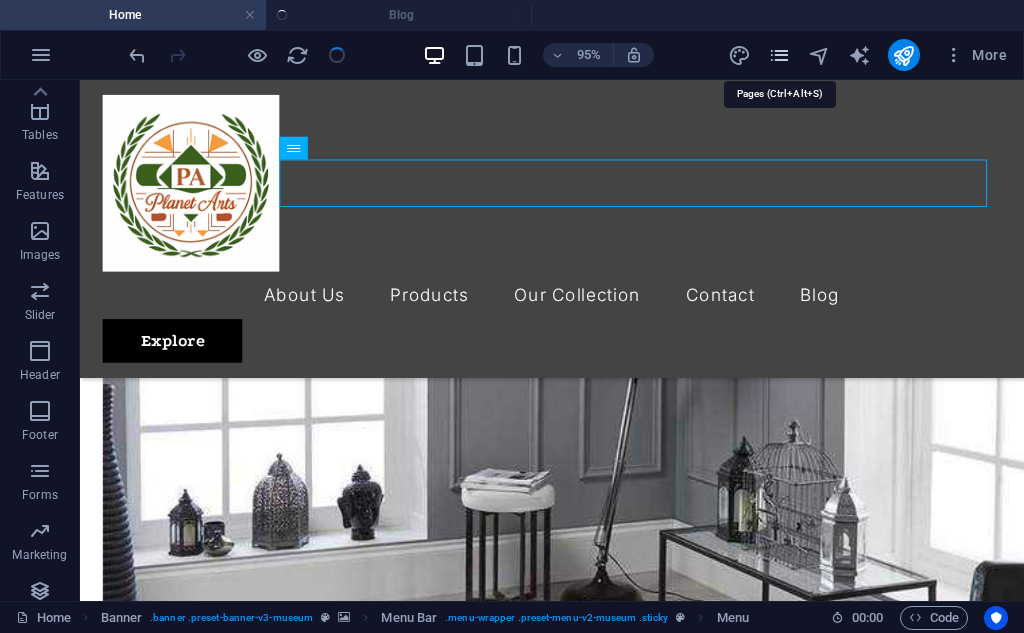 click at bounding box center [780, 55] 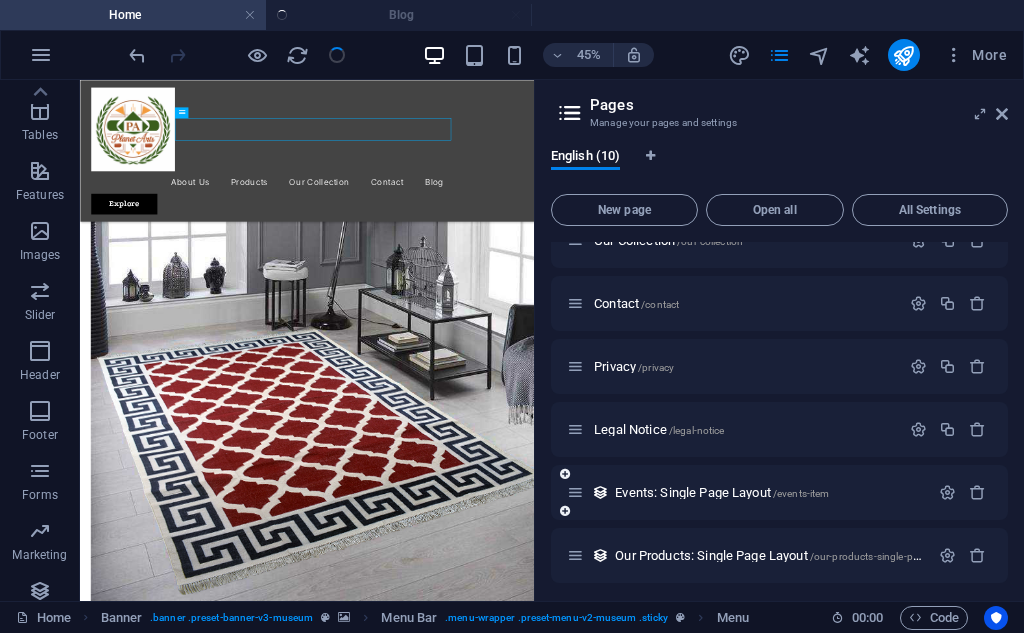 scroll, scrollTop: 287, scrollLeft: 0, axis: vertical 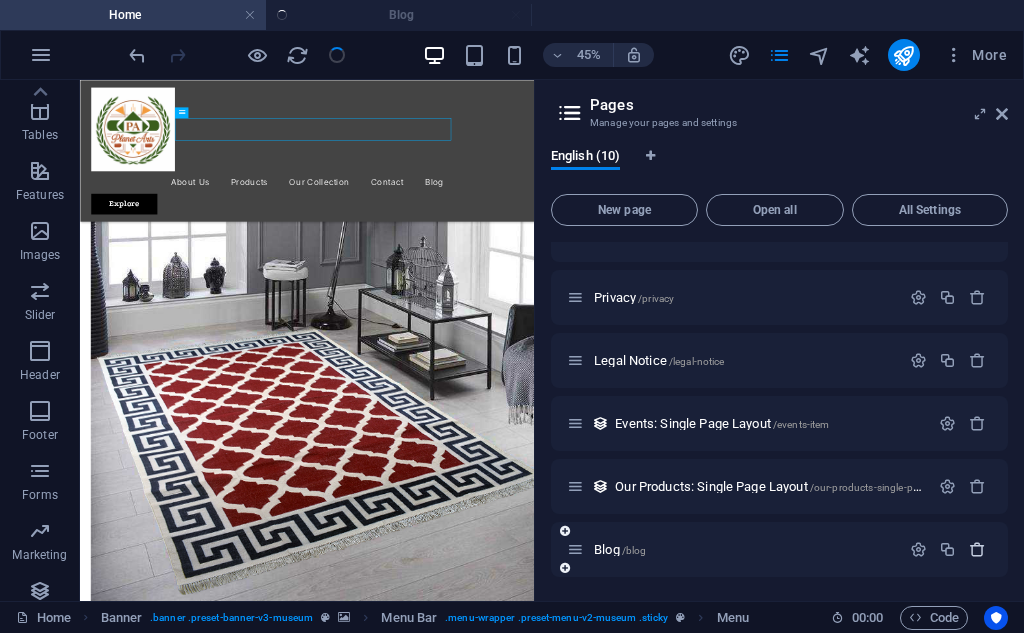 click at bounding box center (977, 549) 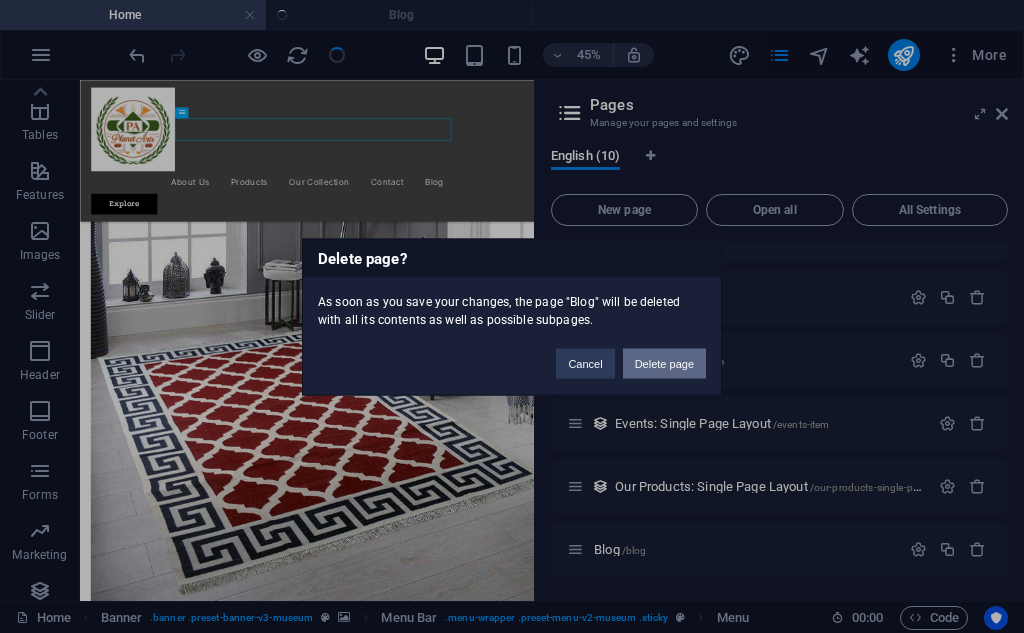 click on "Delete page" at bounding box center (664, 363) 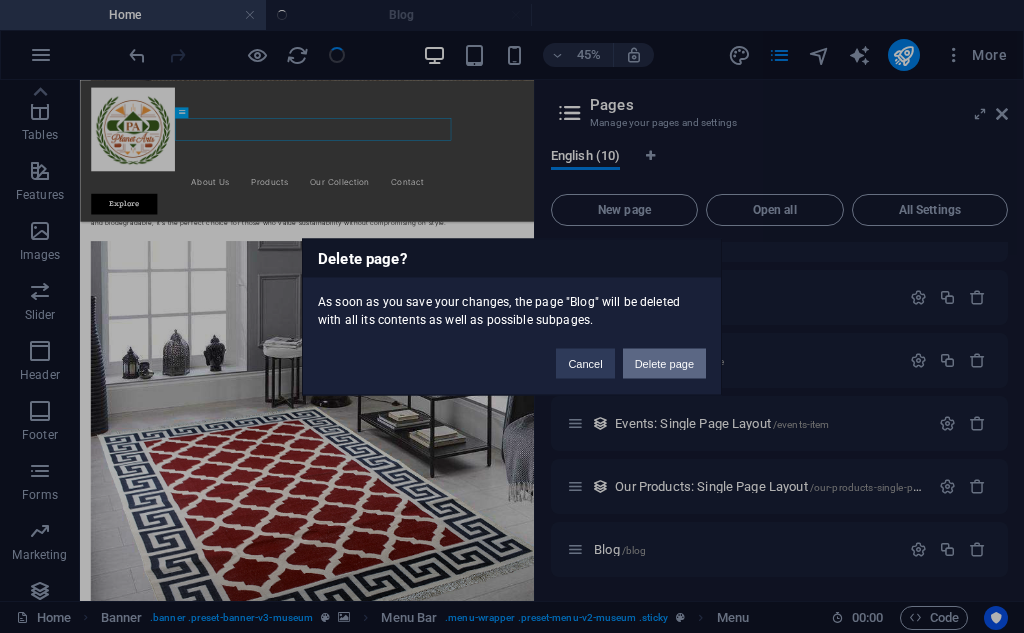 scroll, scrollTop: 4352, scrollLeft: 0, axis: vertical 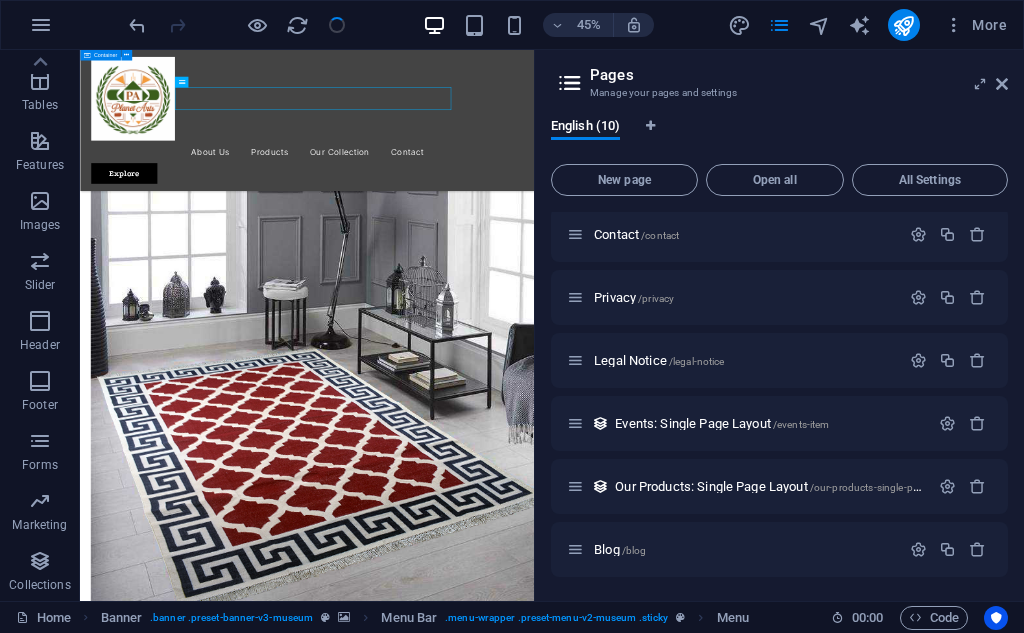 click on "Pages Manage your pages and settings" at bounding box center (781, 76) 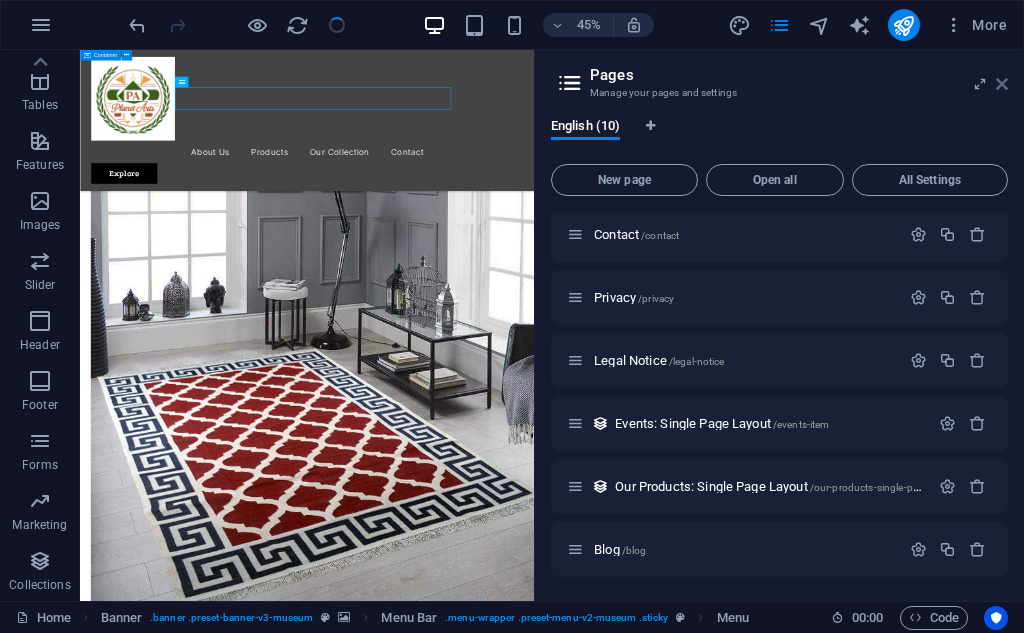 click at bounding box center [1002, 84] 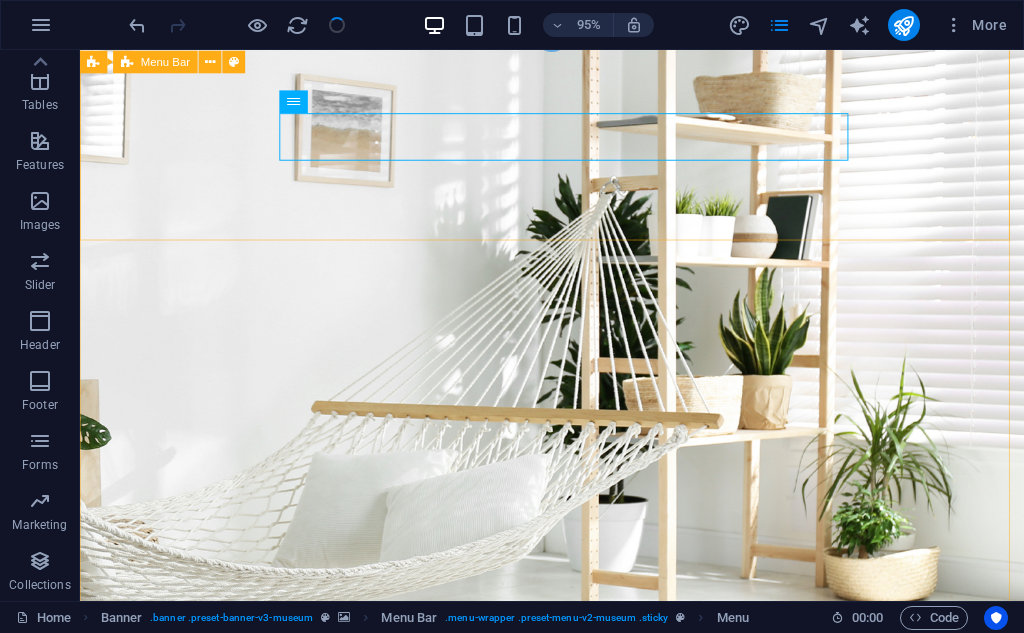 scroll, scrollTop: 0, scrollLeft: 0, axis: both 